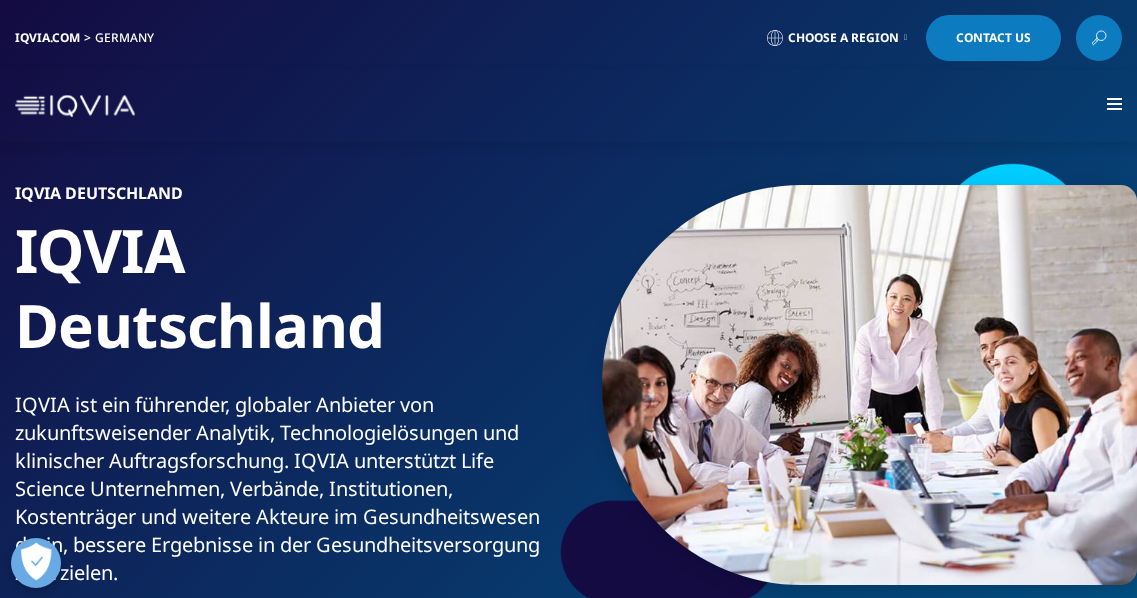 scroll, scrollTop: 0, scrollLeft: 0, axis: both 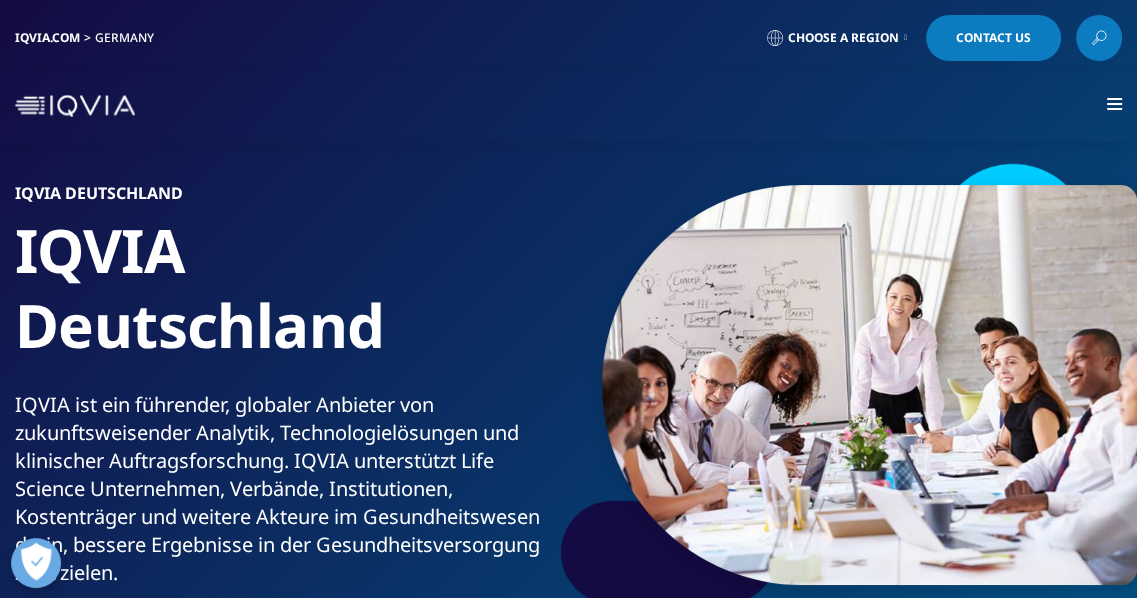 click at bounding box center [905, 38] 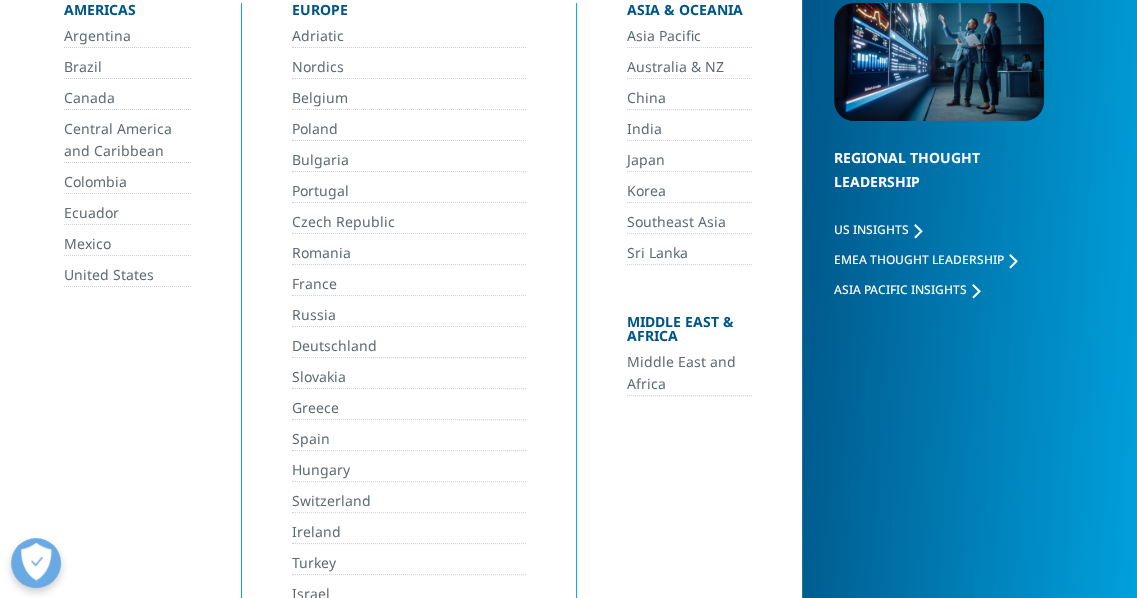 scroll, scrollTop: 230, scrollLeft: 0, axis: vertical 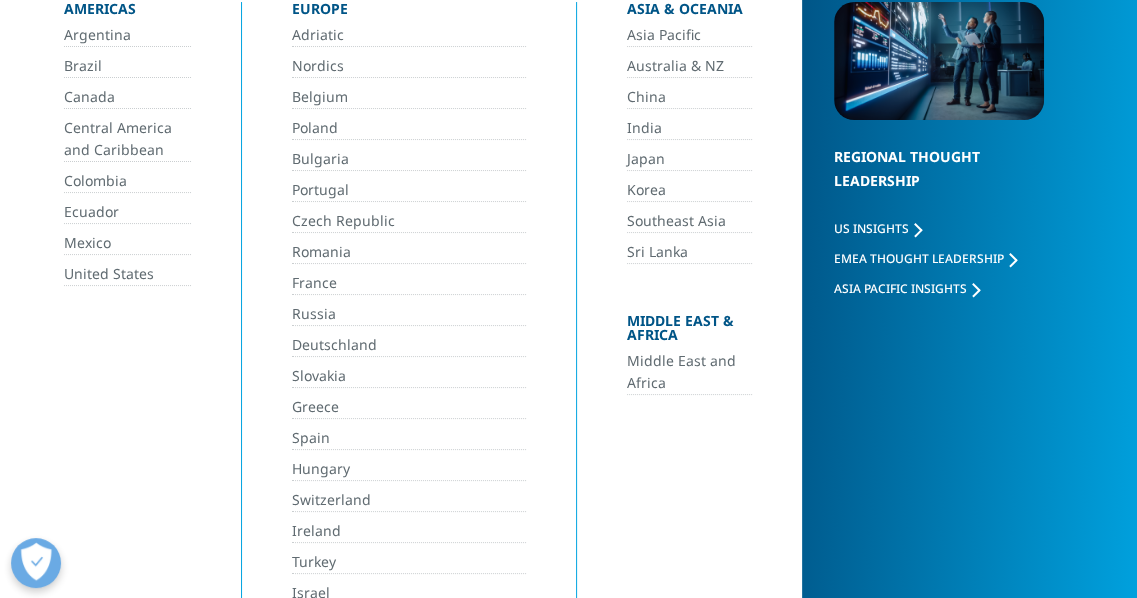click on "Spain" at bounding box center (409, 438) 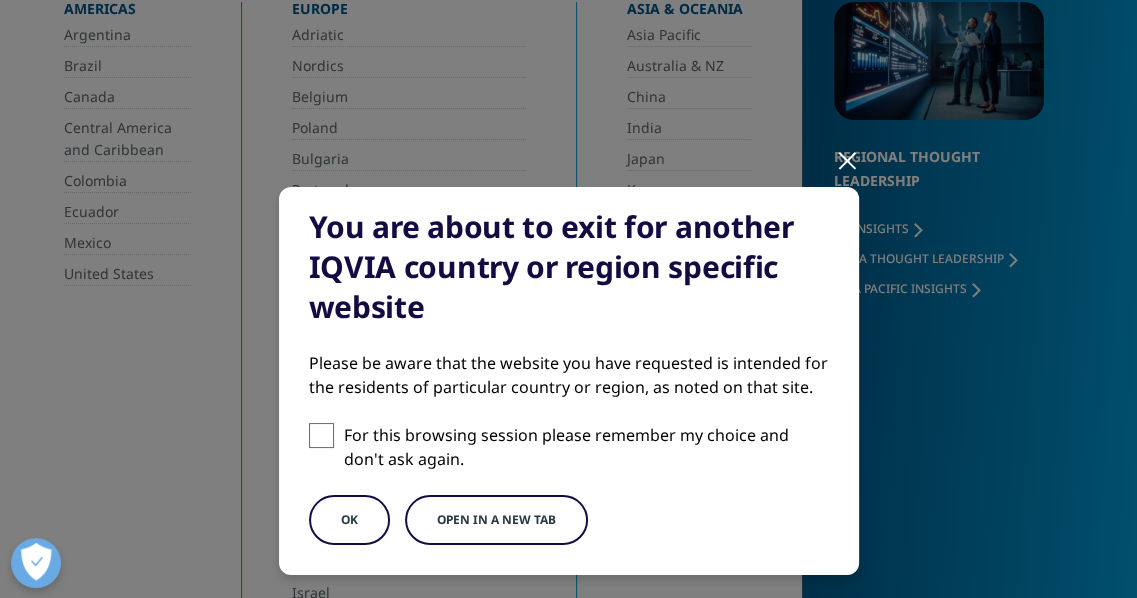 click on "OK" at bounding box center [349, 520] 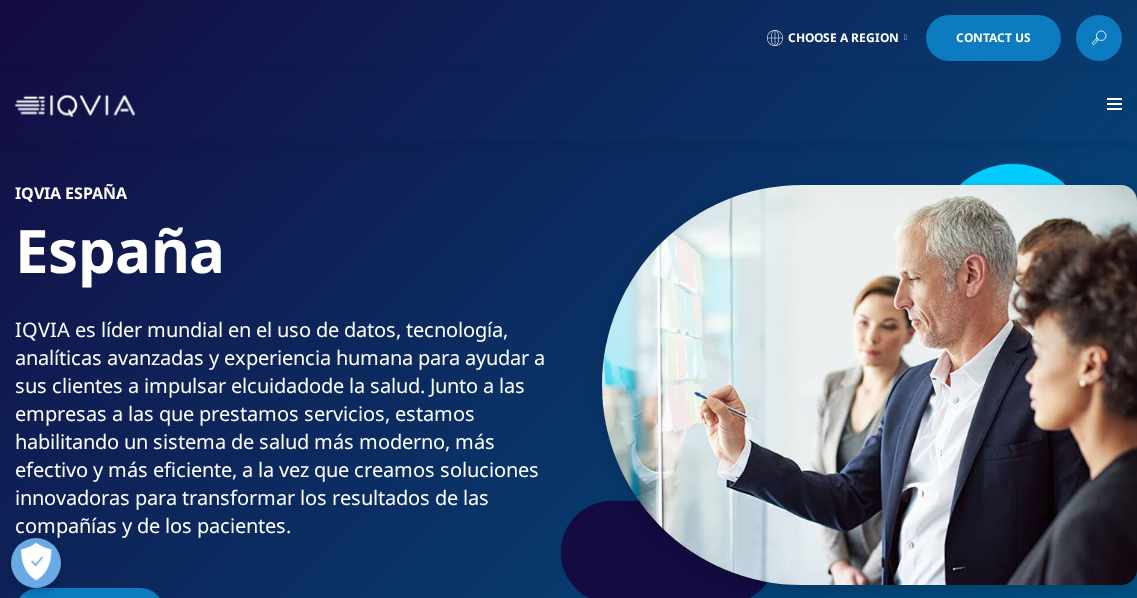 scroll, scrollTop: 0, scrollLeft: 0, axis: both 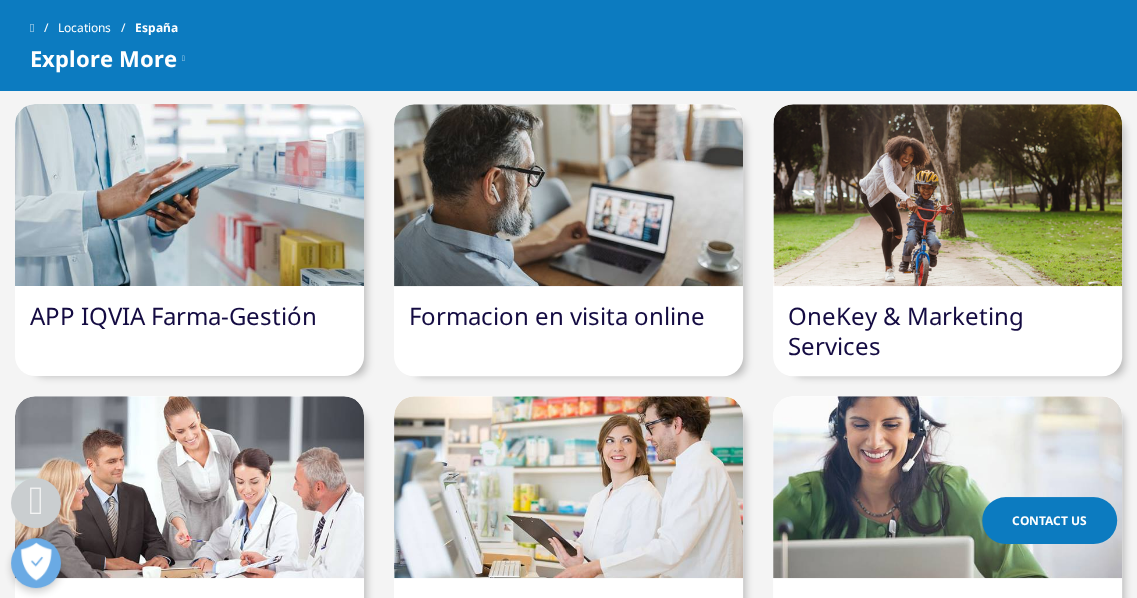 click on "APP IQVIA Farma-Gestión" at bounding box center [173, 315] 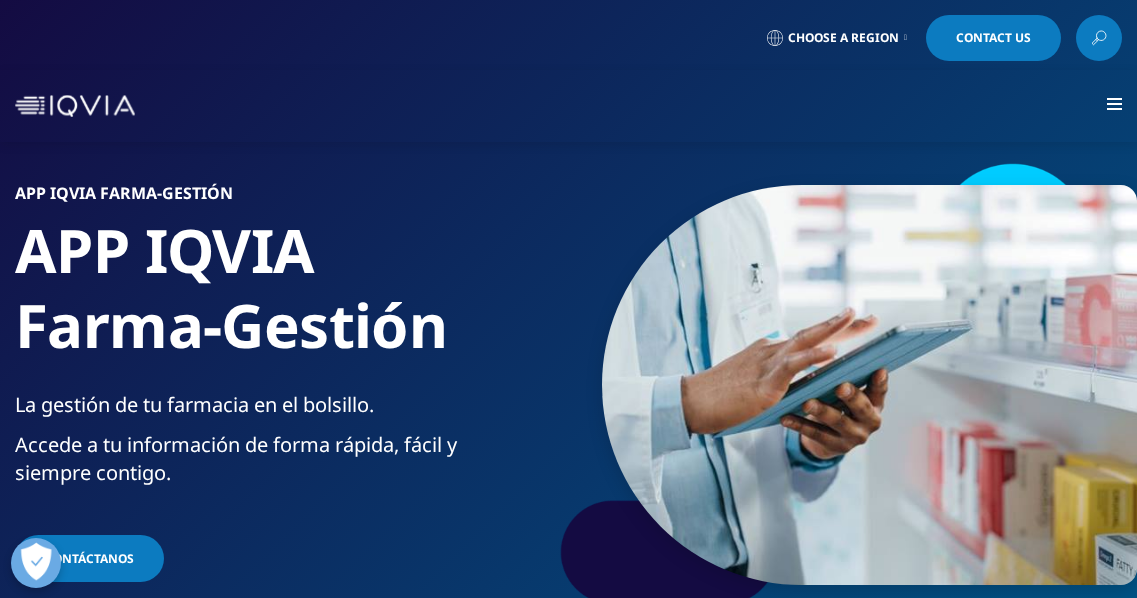 scroll, scrollTop: 0, scrollLeft: 0, axis: both 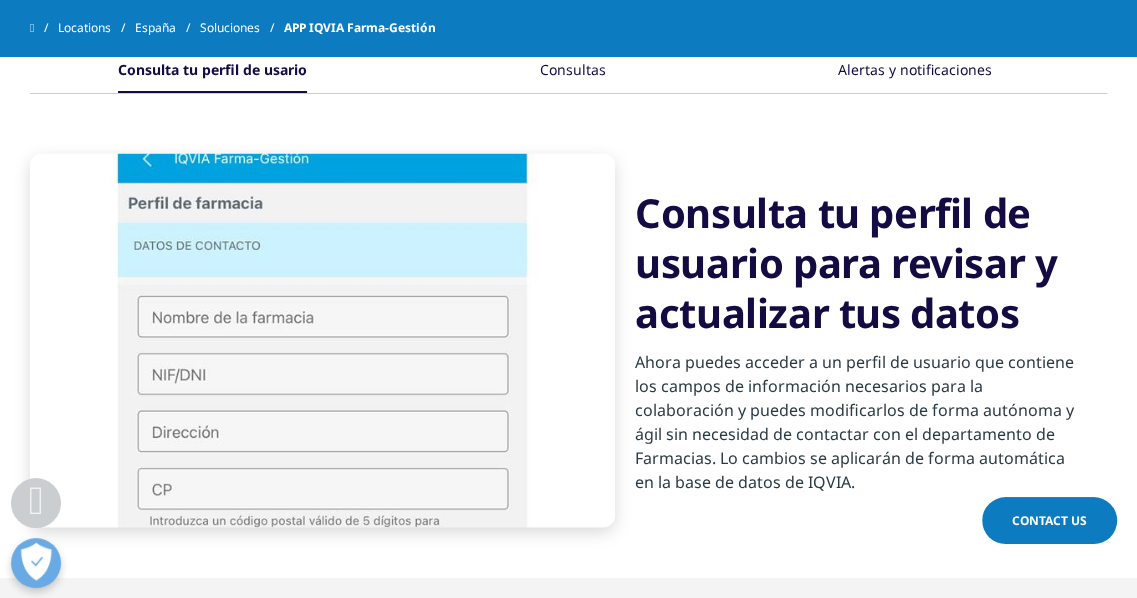click at bounding box center [322, 341] 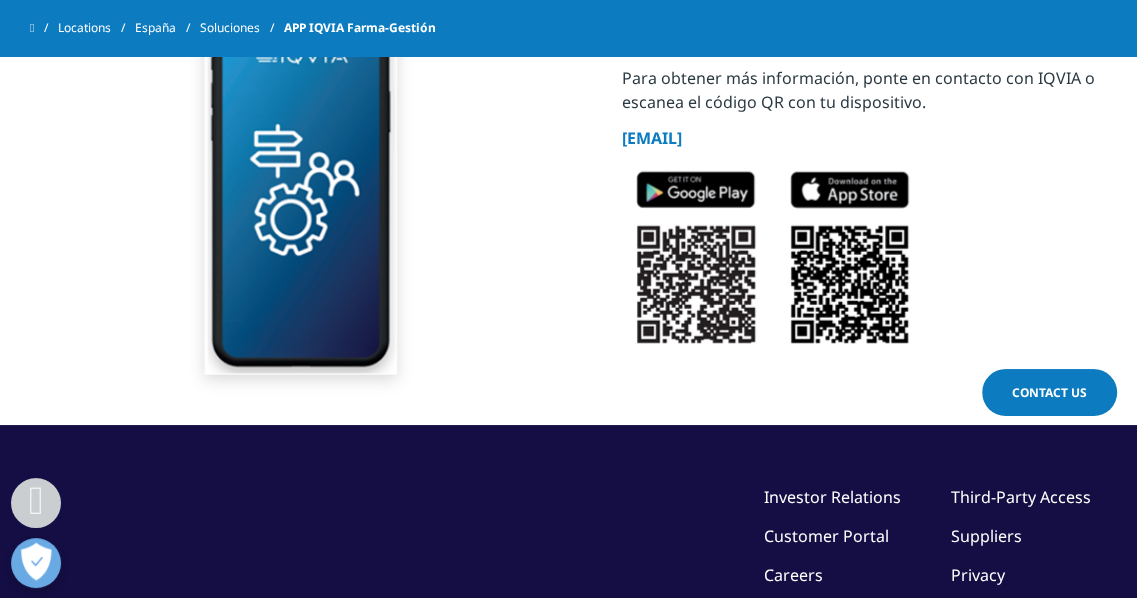 scroll, scrollTop: 4333, scrollLeft: 0, axis: vertical 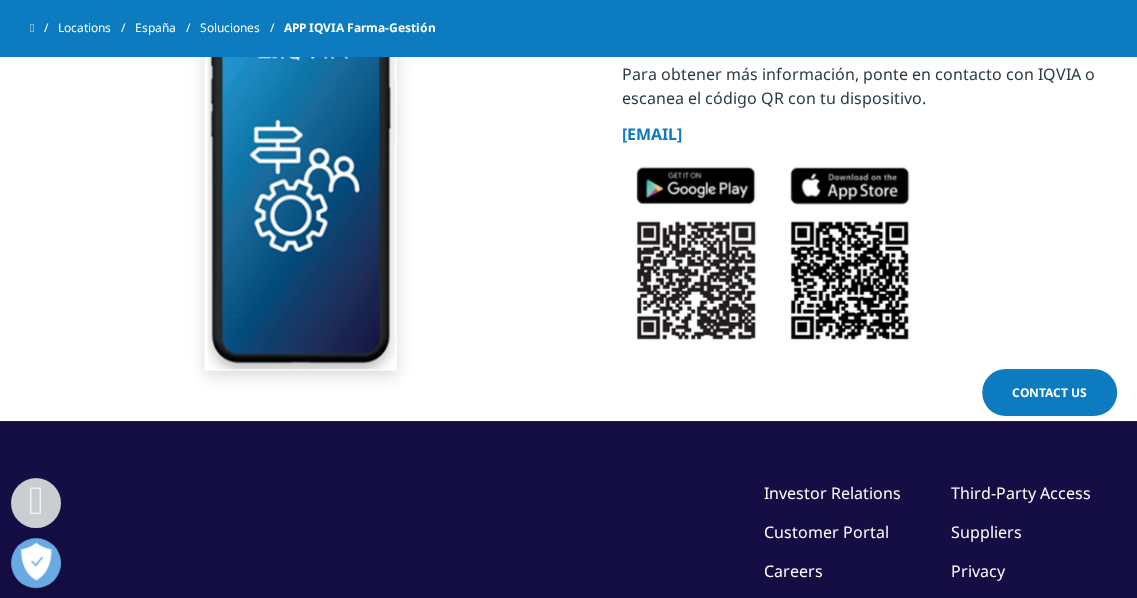 click at bounding box center [771, 255] 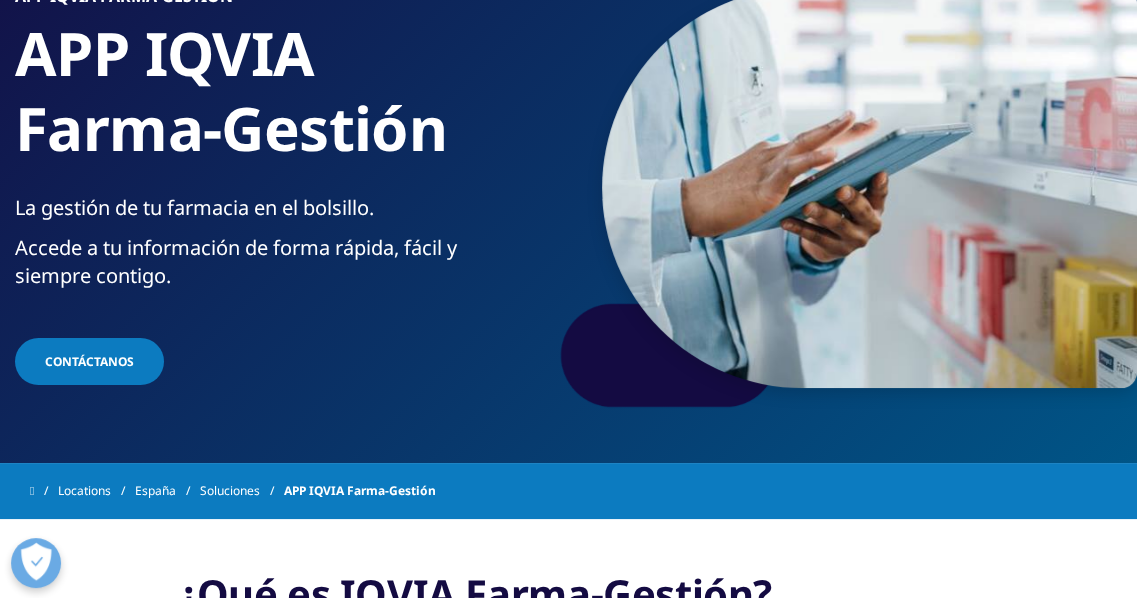 scroll, scrollTop: 197, scrollLeft: 0, axis: vertical 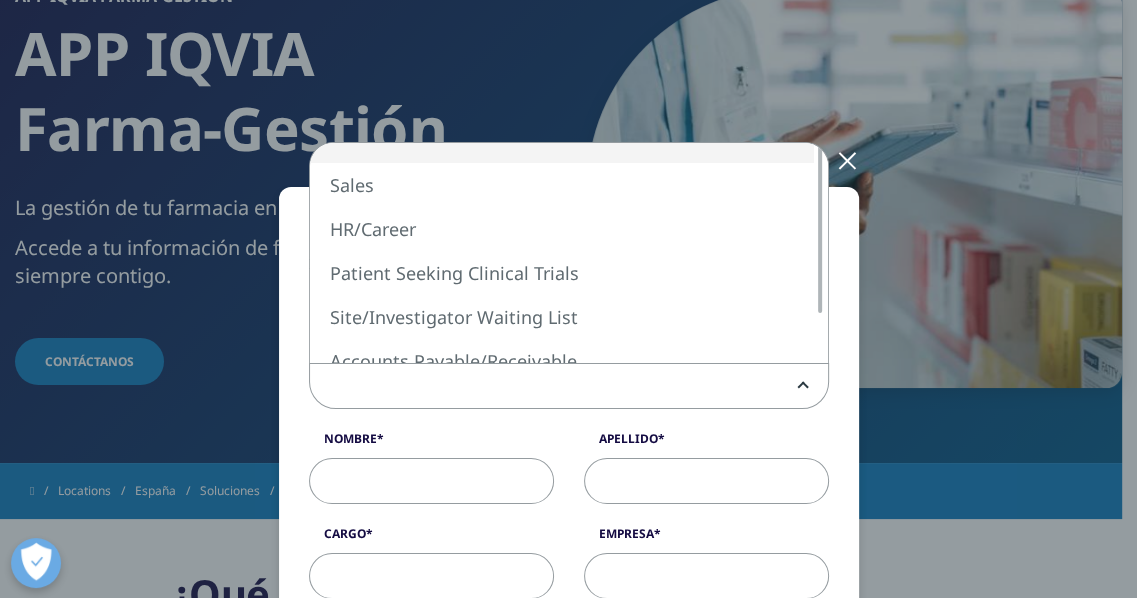 click at bounding box center (569, 387) 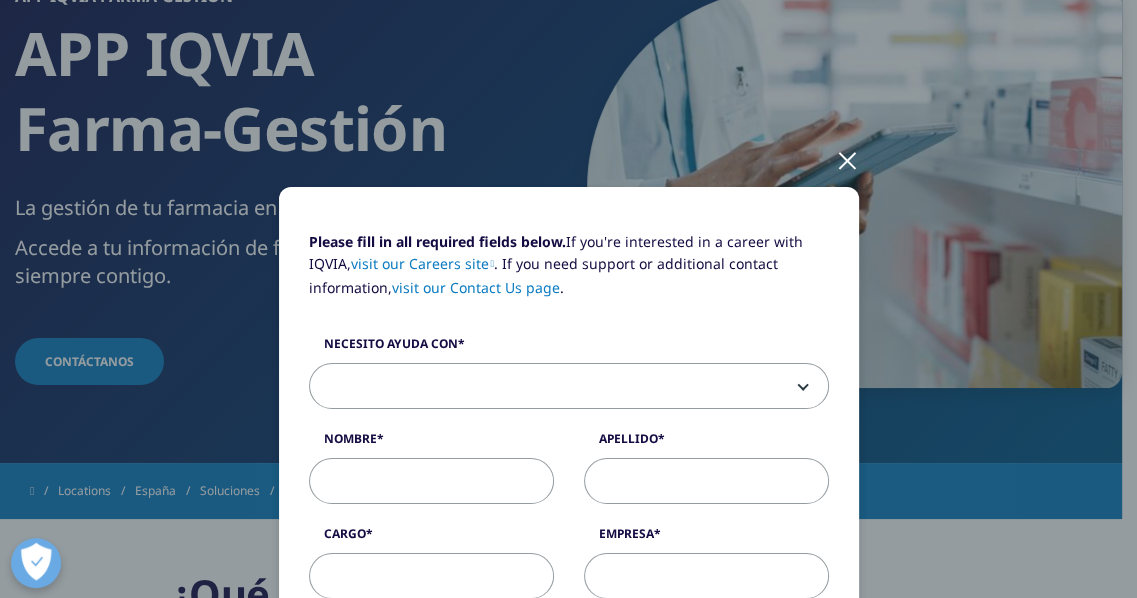 click at bounding box center (569, 387) 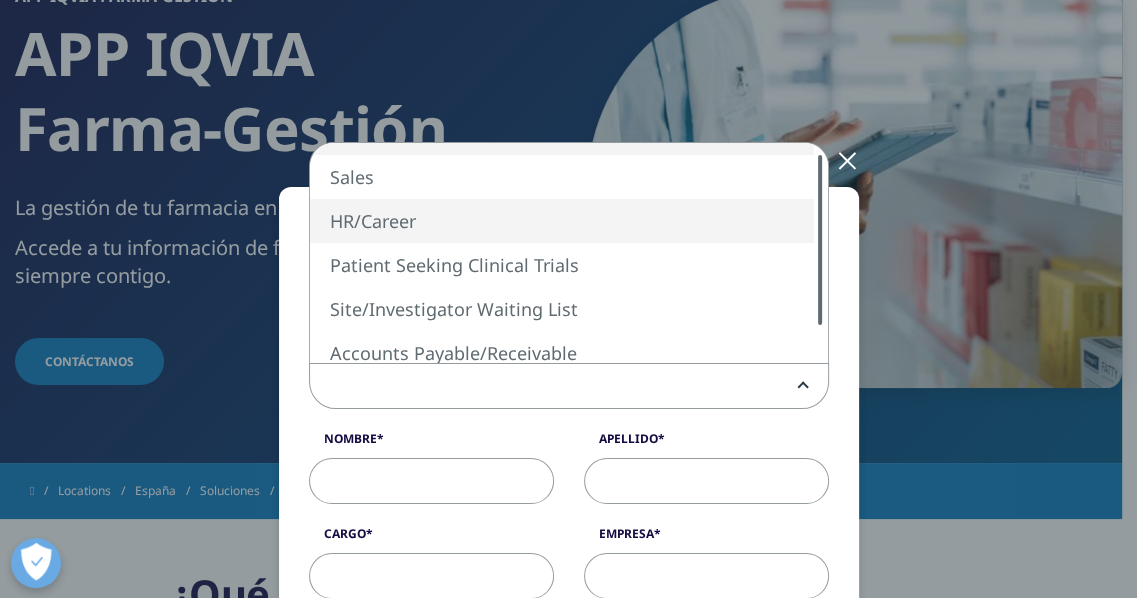 click at bounding box center (820, 240) 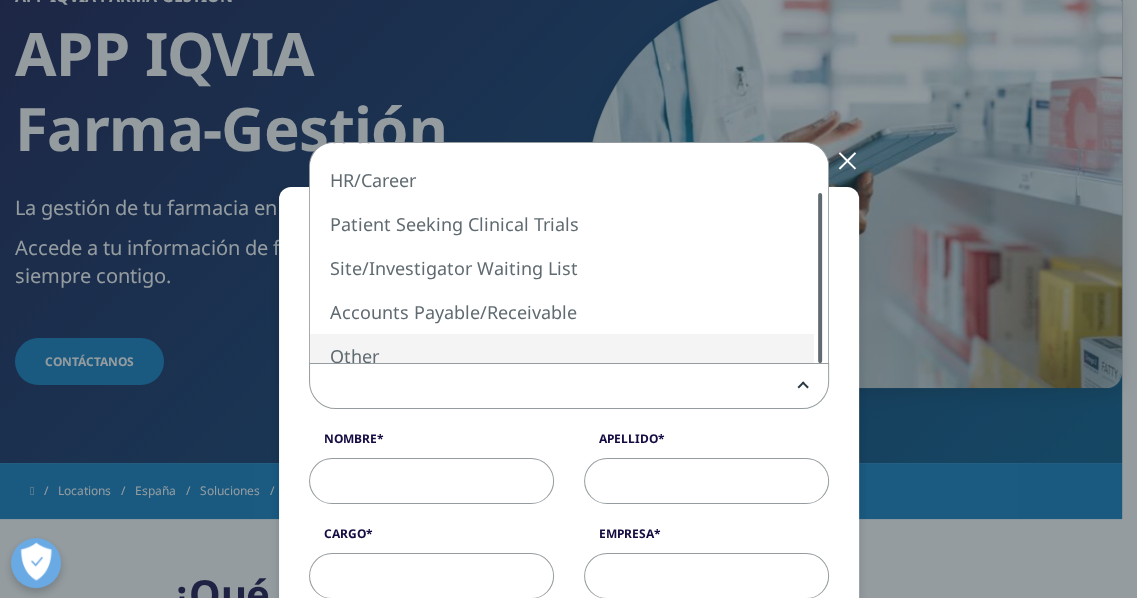 click on "Please fill in all required fields below.  If you're interested in a career with IQVIA,  visit our Careers site . If you need support or additional contact information,  visit our Contact Us page .
Necesito ayuda con
Sales
HR/Career
Patient Seeking Clinical Trials
Site/Investigator Waiting List
Accounts Payable/Receivable
Other
Nombre
Apellido
Cargo
Empresa
Intereses
Soluciones analíticas
Servicios globales
Ventas por contrato y soluciones médicas
Datos y conocimientos
Soluciones del mundo real
Soluciones de investigación y desarrollo
Soluciones tencológicas
Comercialización
Cumplimiento de seguridad, normativa, calidad y comercial
E-Mail
Teléfono
País/Región" at bounding box center [569, 858] 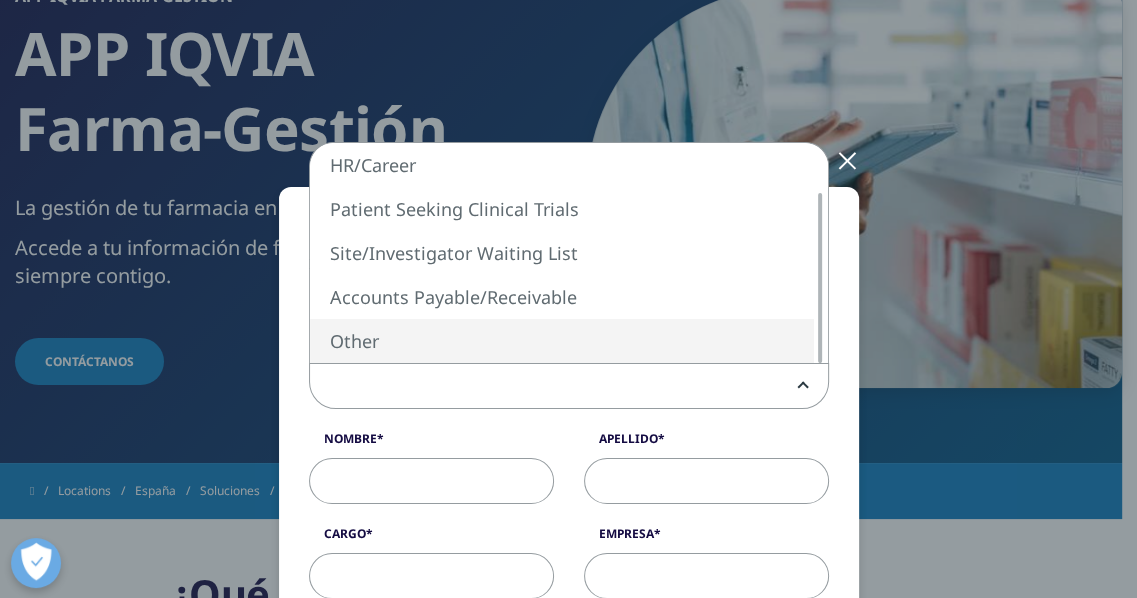 click at bounding box center (569, 387) 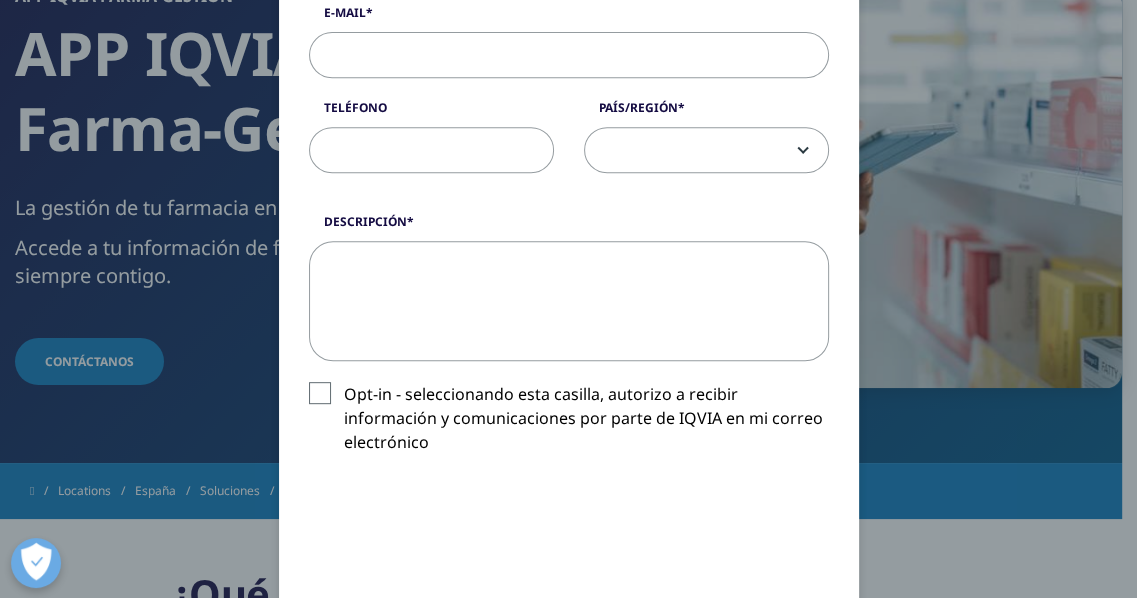 scroll, scrollTop: 637, scrollLeft: 0, axis: vertical 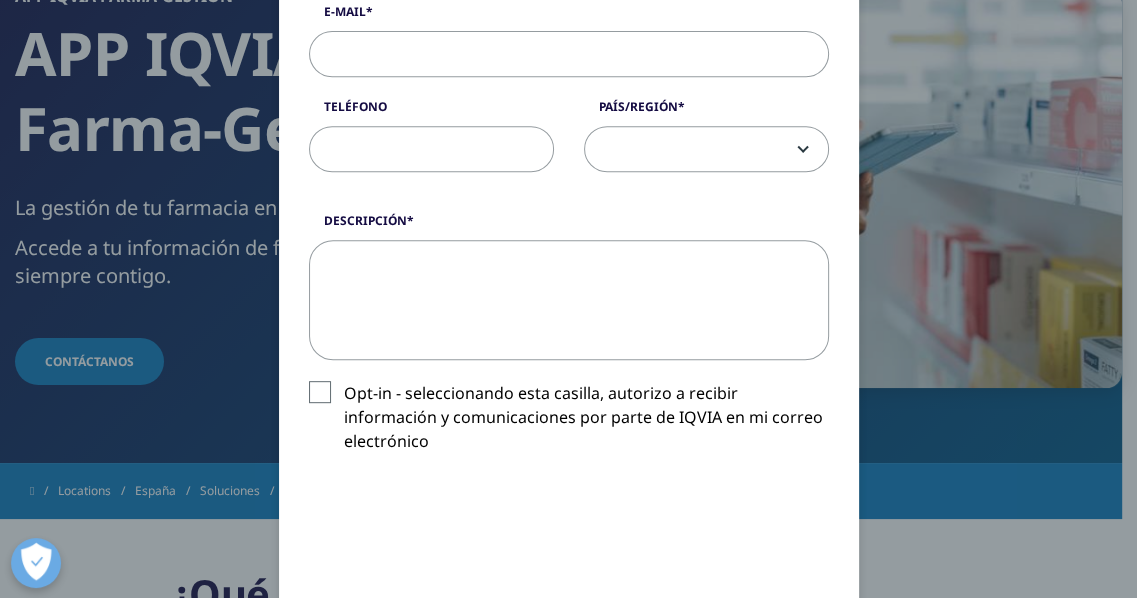 click on "Opt-in - seleccionando esta casilla, autorizo a recibir información y comunicaciones por parte de IQVIA en mi correo electrónico" at bounding box center (569, 422) 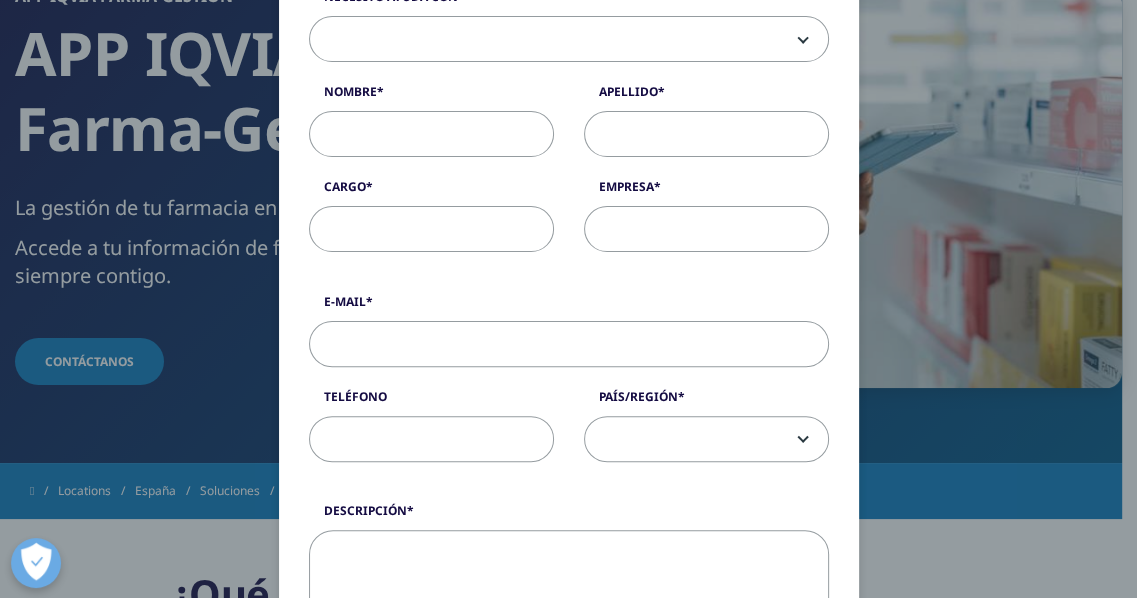 scroll, scrollTop: 302, scrollLeft: 0, axis: vertical 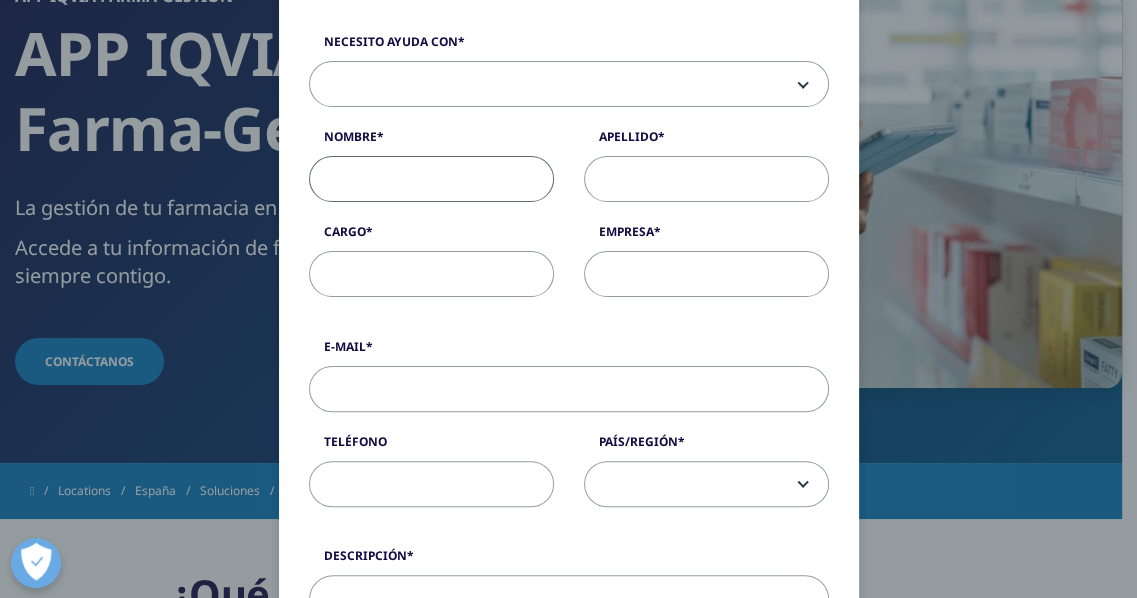 click on "Nombre" at bounding box center [431, 179] 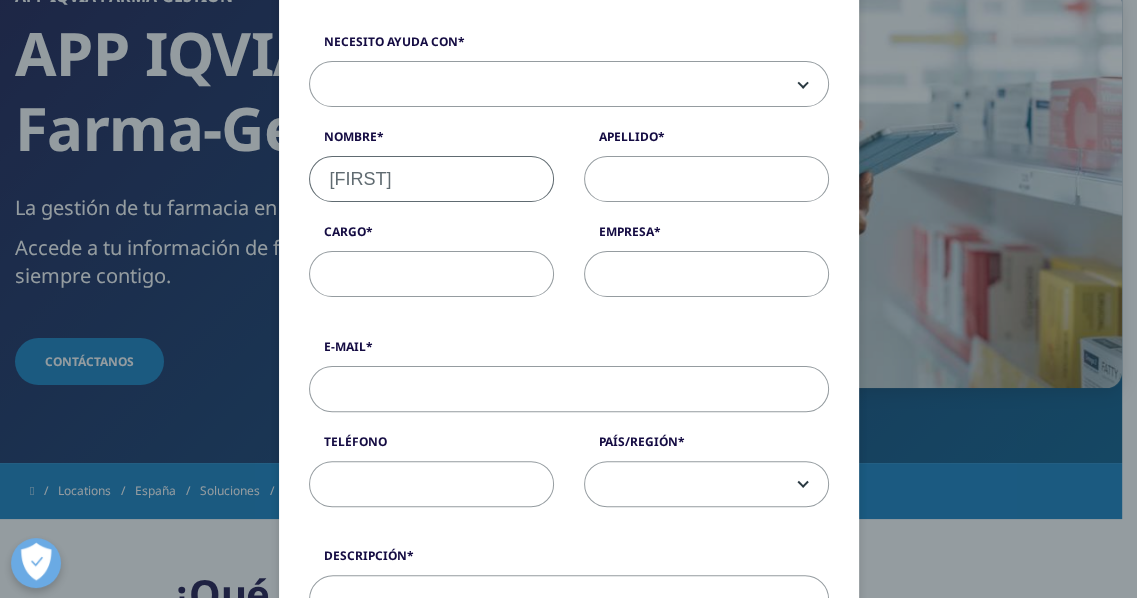 type on "Abad Campos" 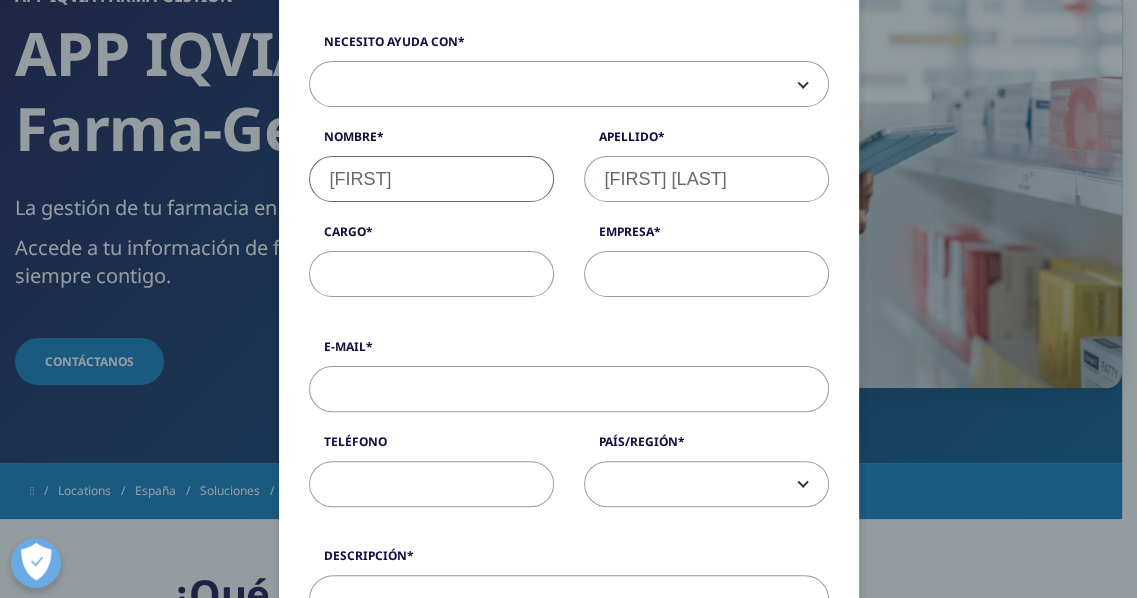 type on "farmacia.abad@outlook.com" 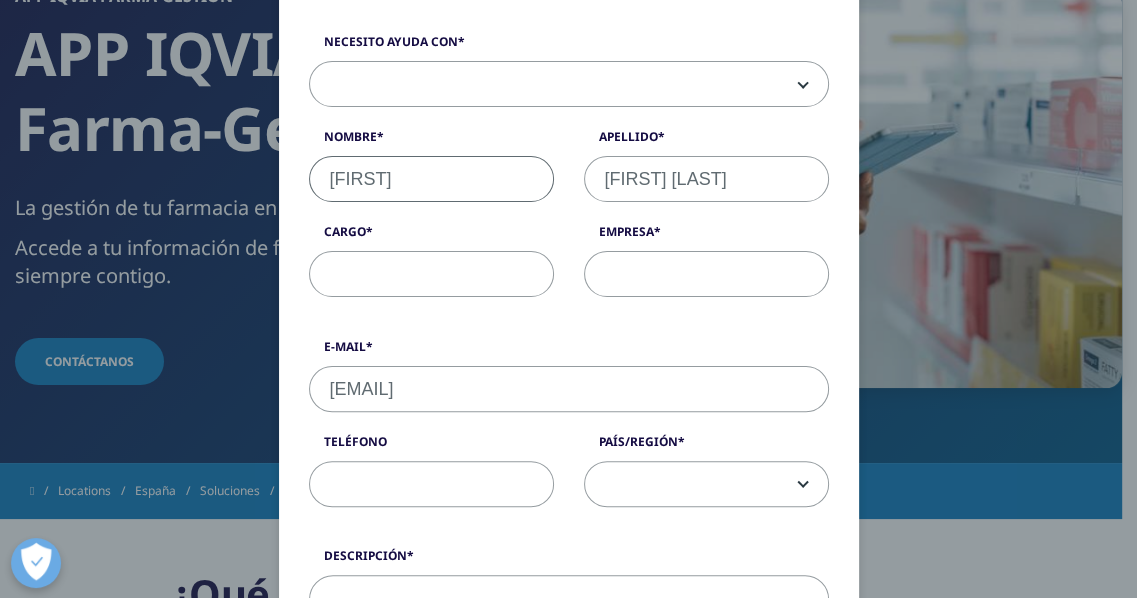 type on "607088112" 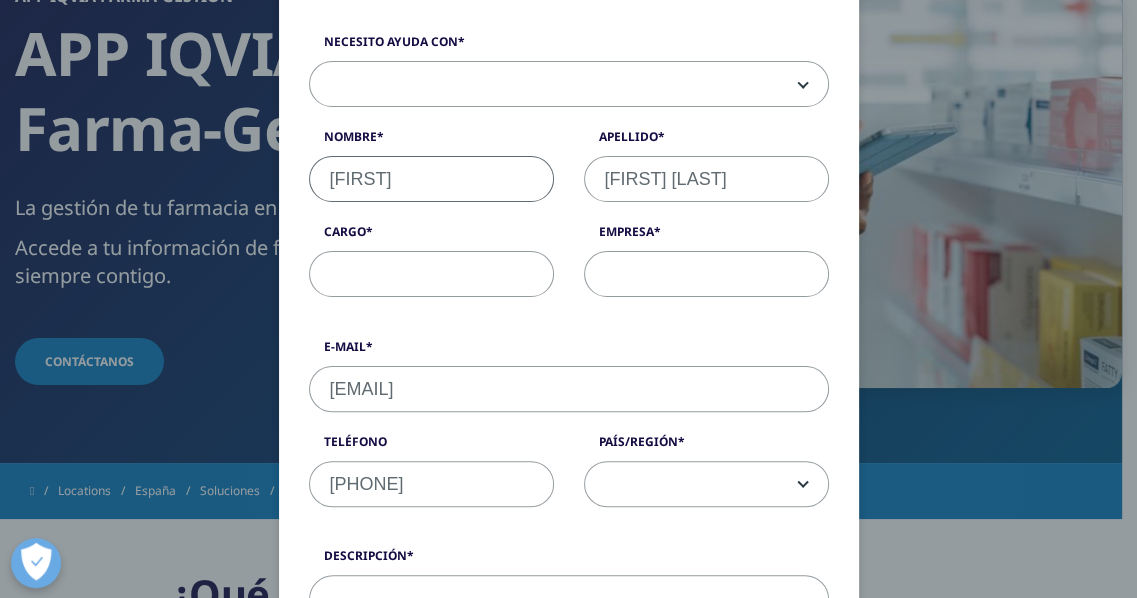 select on "Spain" 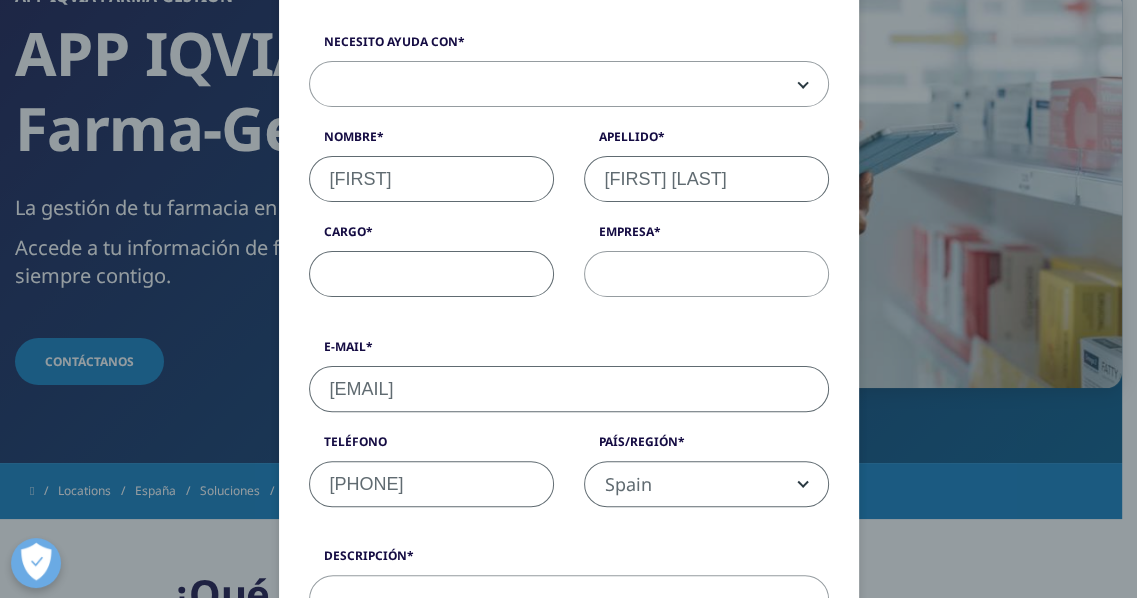 click on "Cargo" at bounding box center (431, 274) 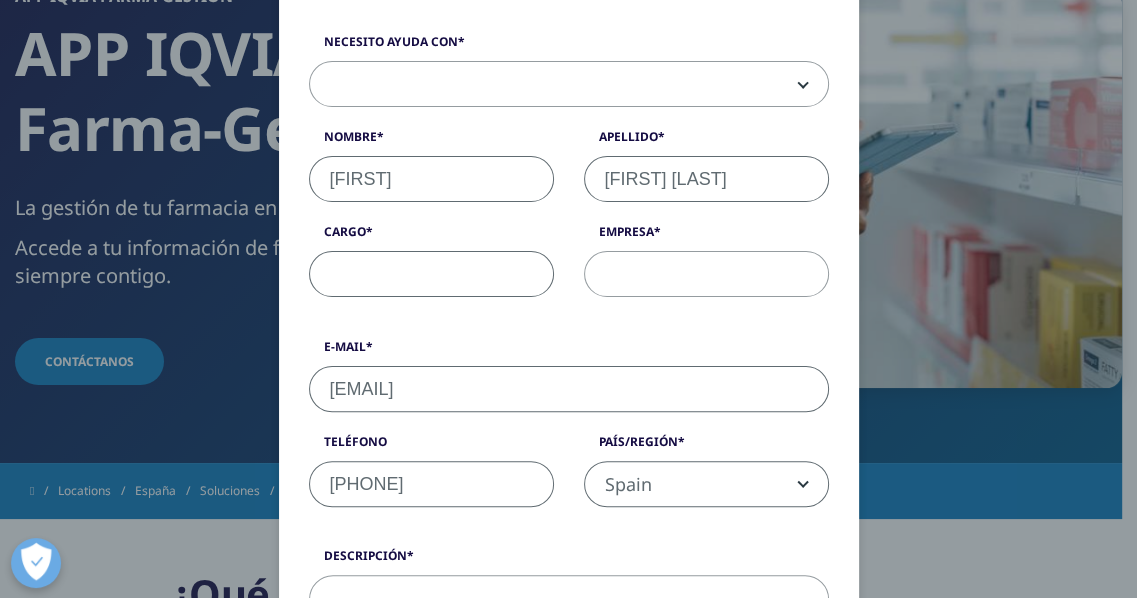 type on "f" 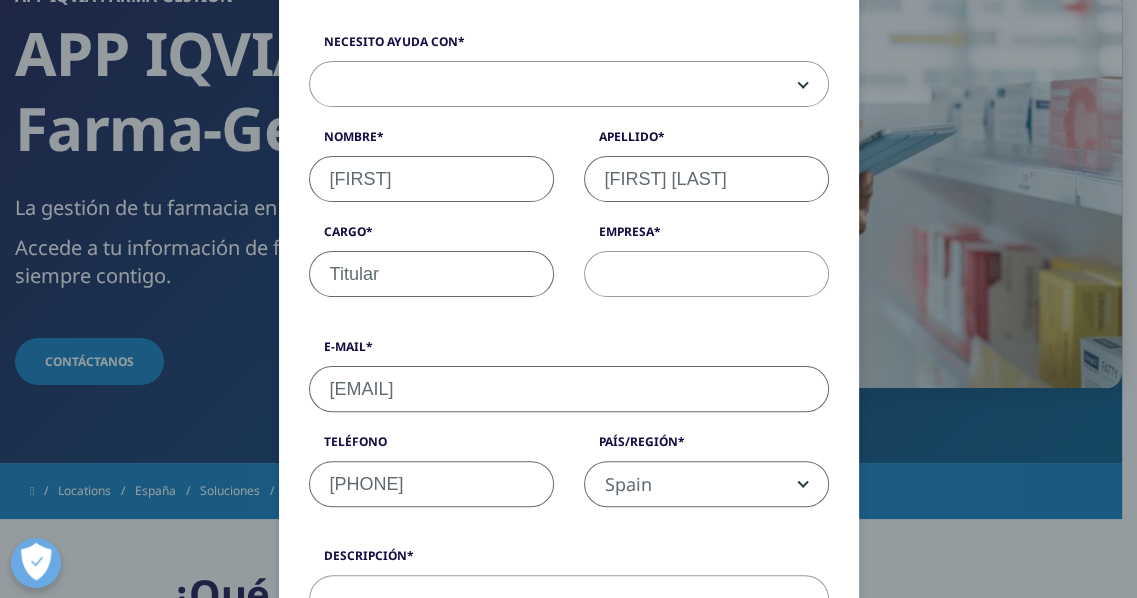 type on "Titular" 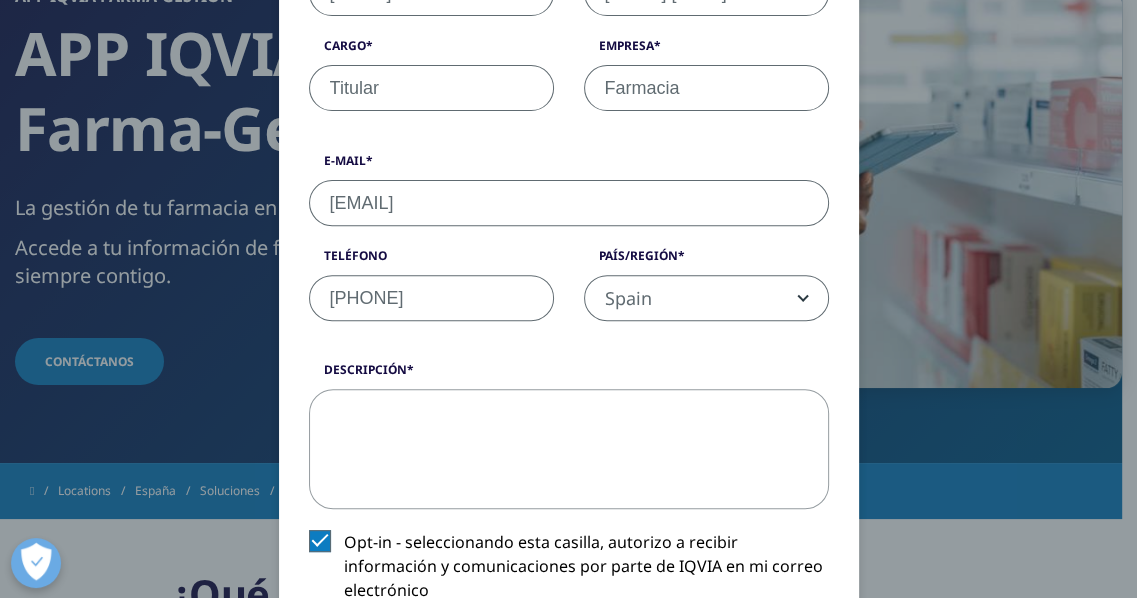 scroll, scrollTop: 488, scrollLeft: 0, axis: vertical 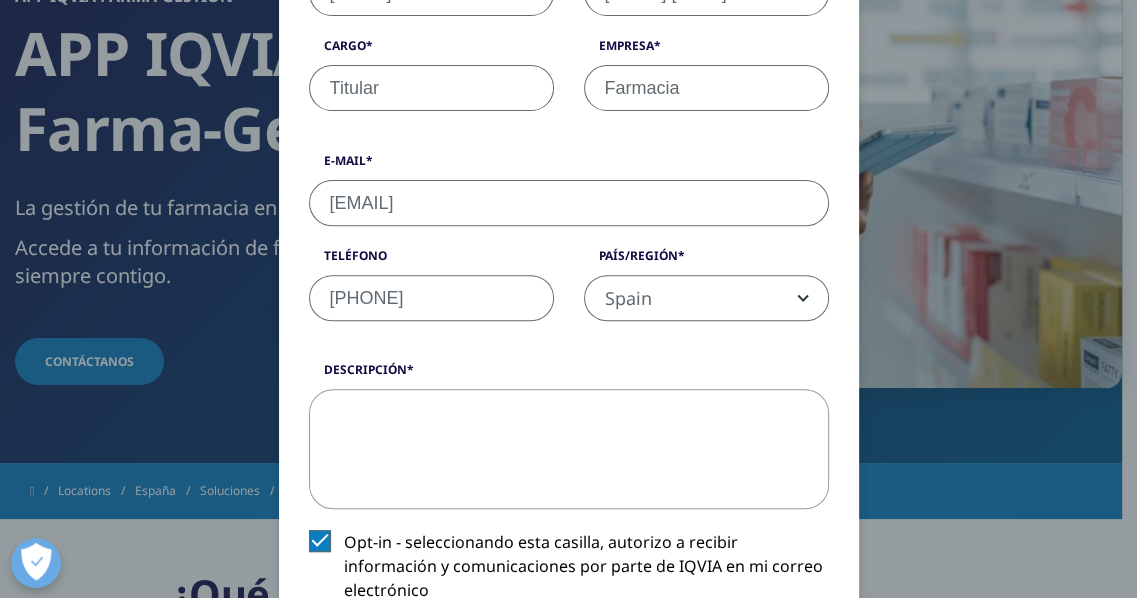 type on "Farmacia" 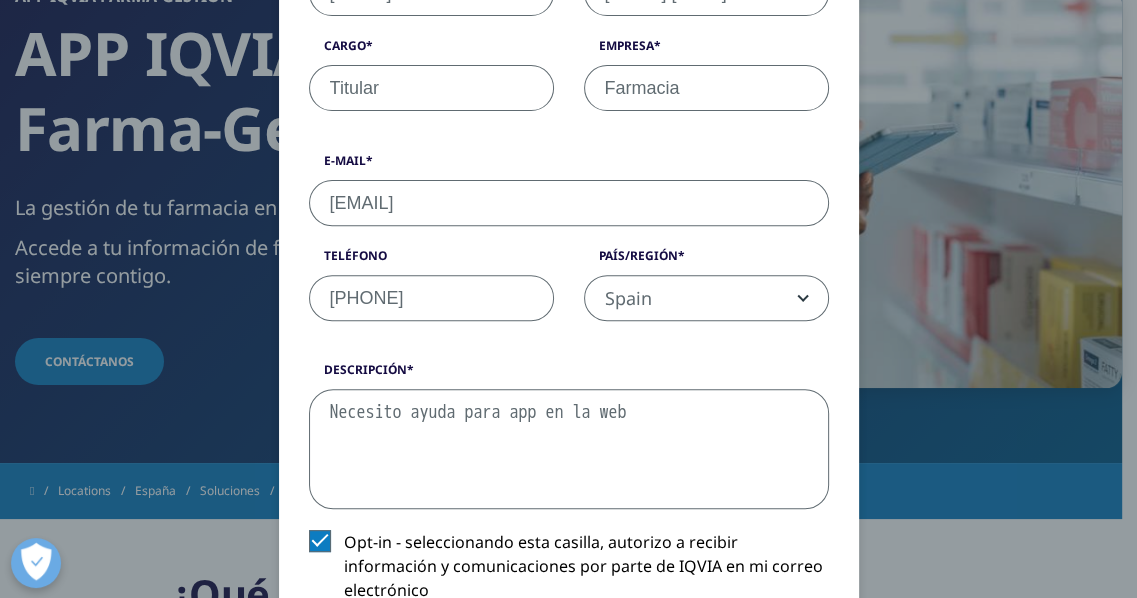 scroll, scrollTop: 844, scrollLeft: 0, axis: vertical 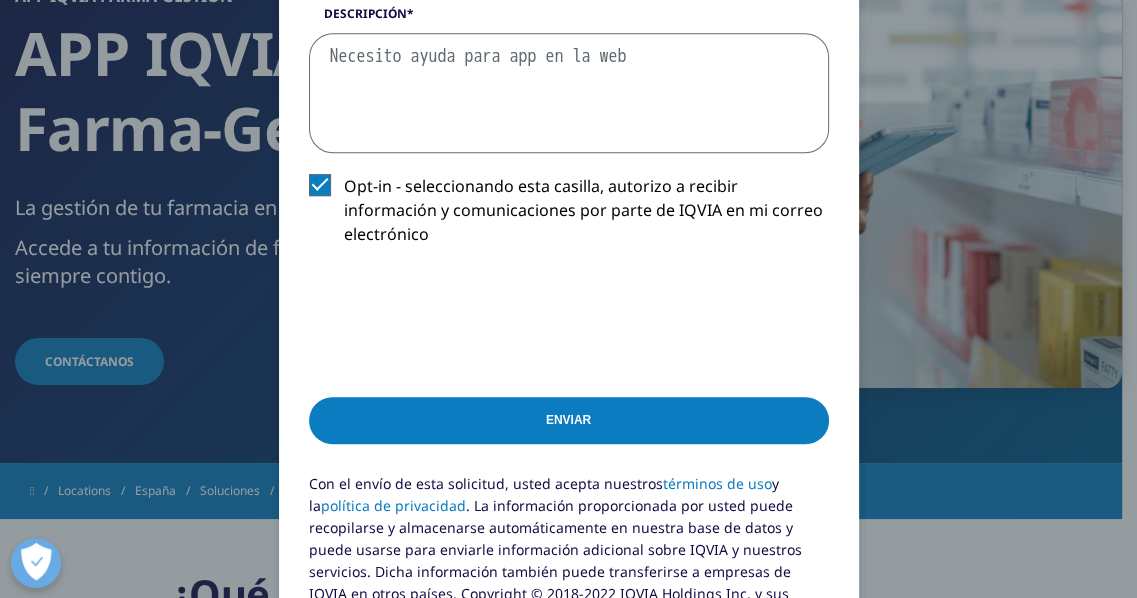 click on "Necesito ayuda para app en la web" at bounding box center [569, 93] 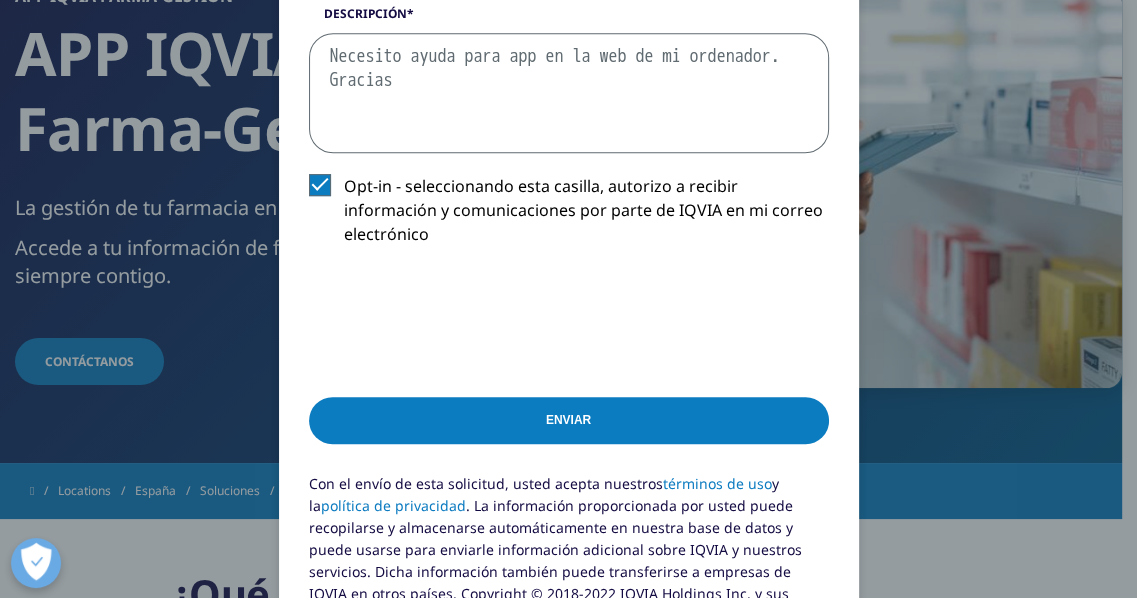 type on "Necesito ayuda para app en la web de mi ordenador.
Gracias" 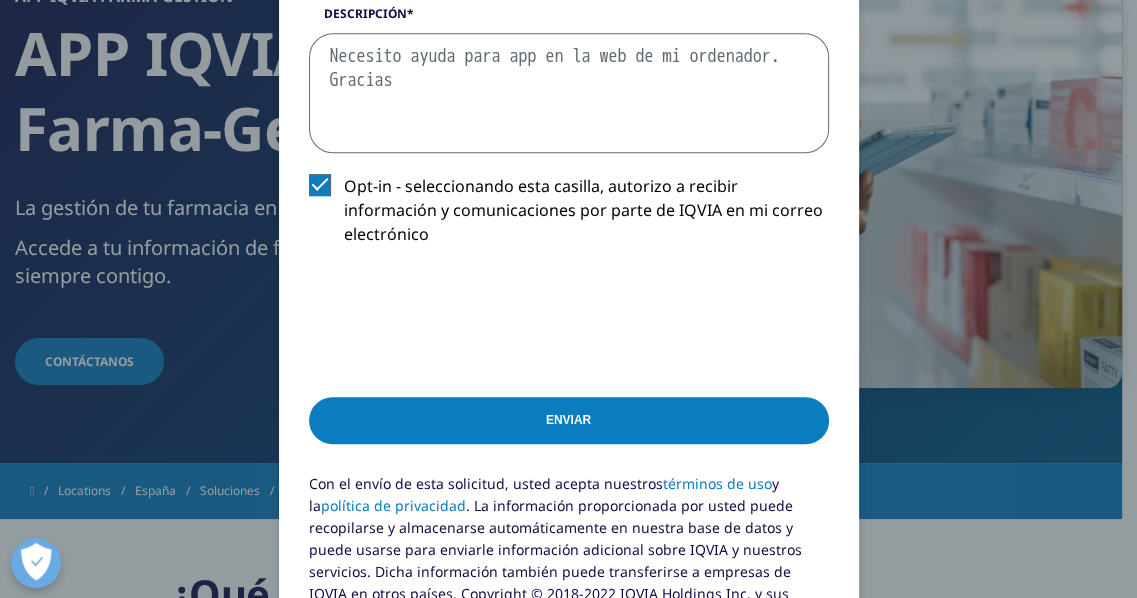 click on "Enviar" at bounding box center [569, 420] 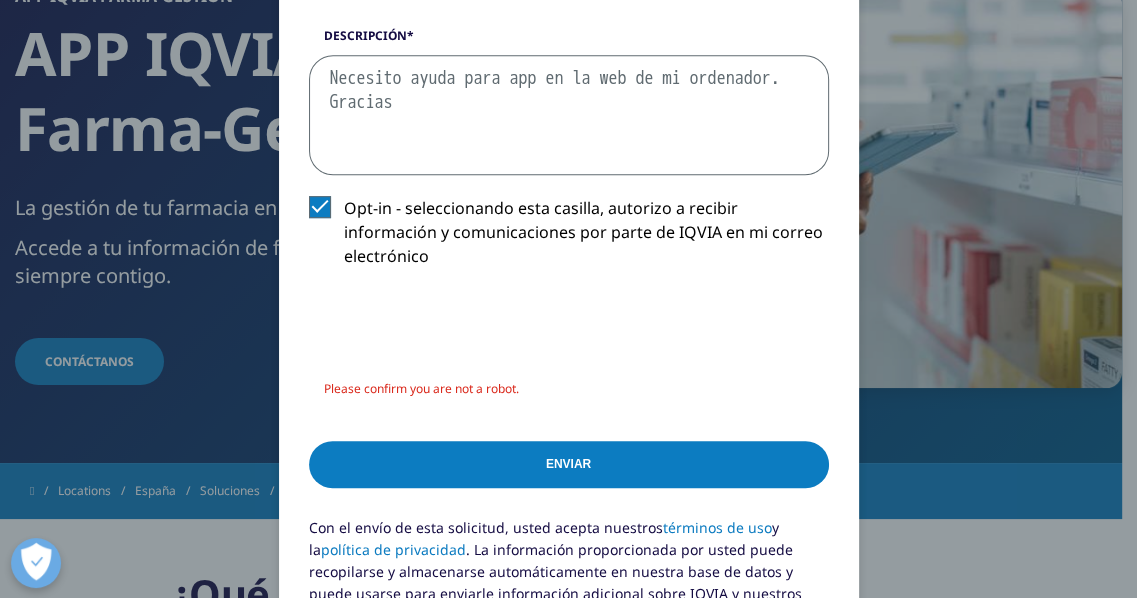 scroll, scrollTop: 64, scrollLeft: 0, axis: vertical 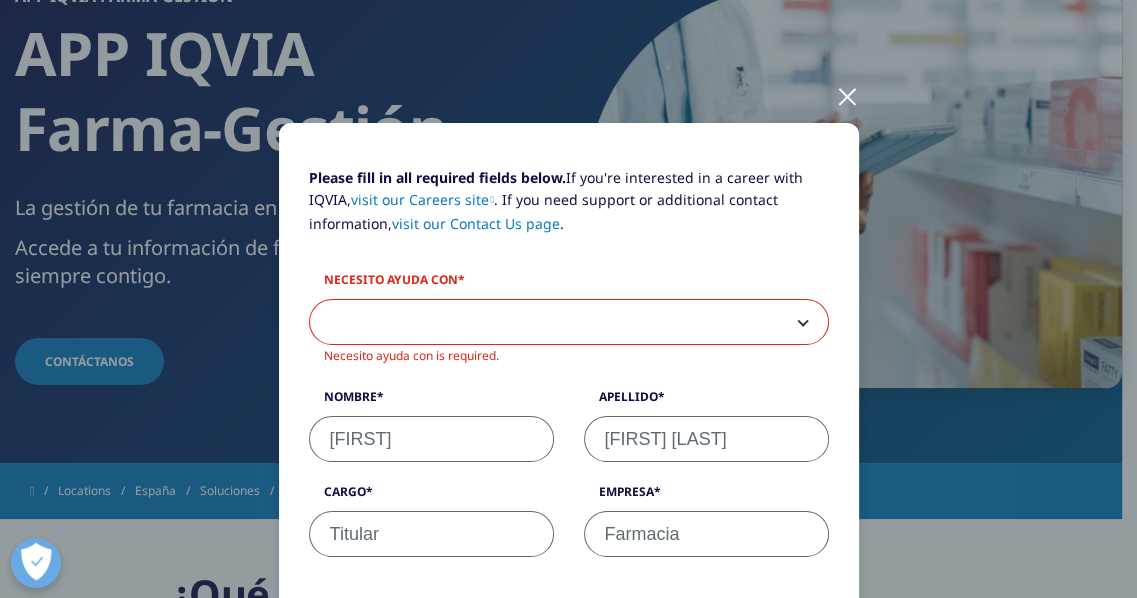 click at bounding box center [569, 323] 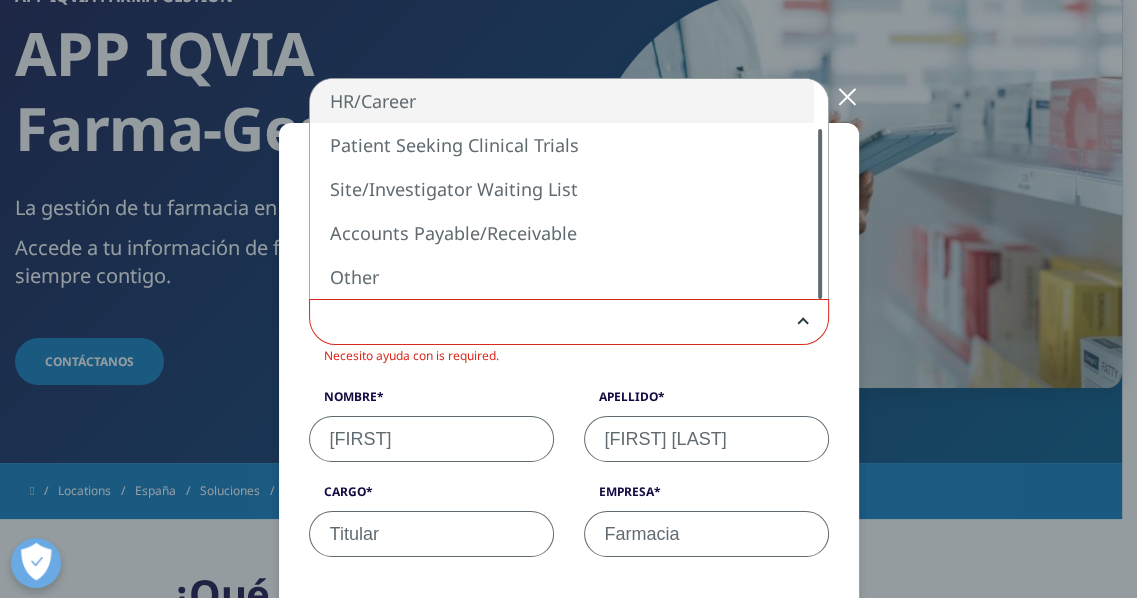 click at bounding box center (820, 214) 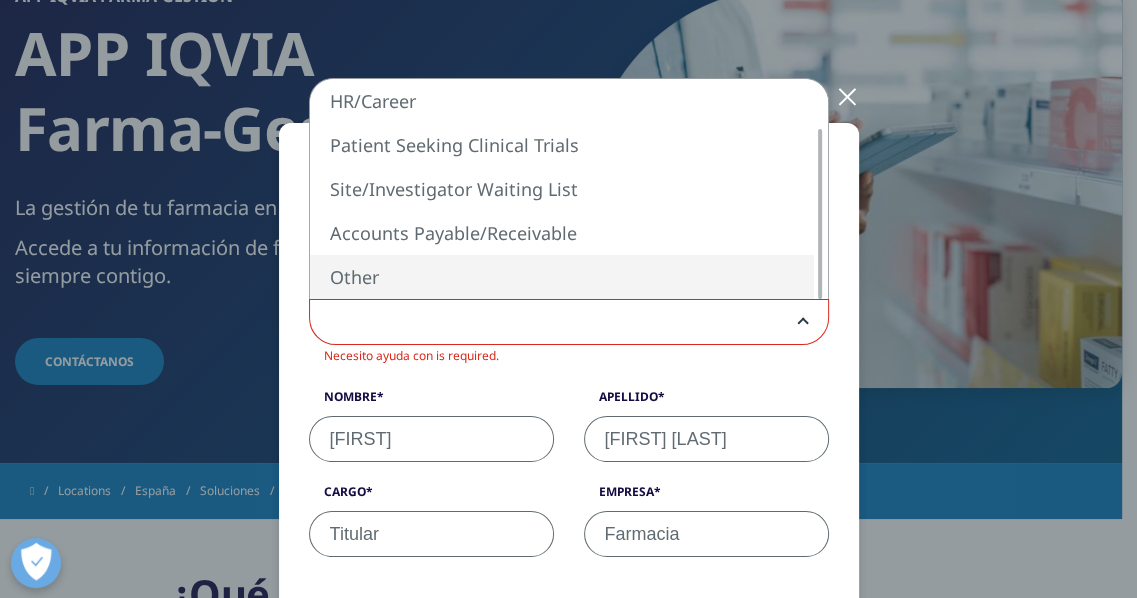 select on "Other" 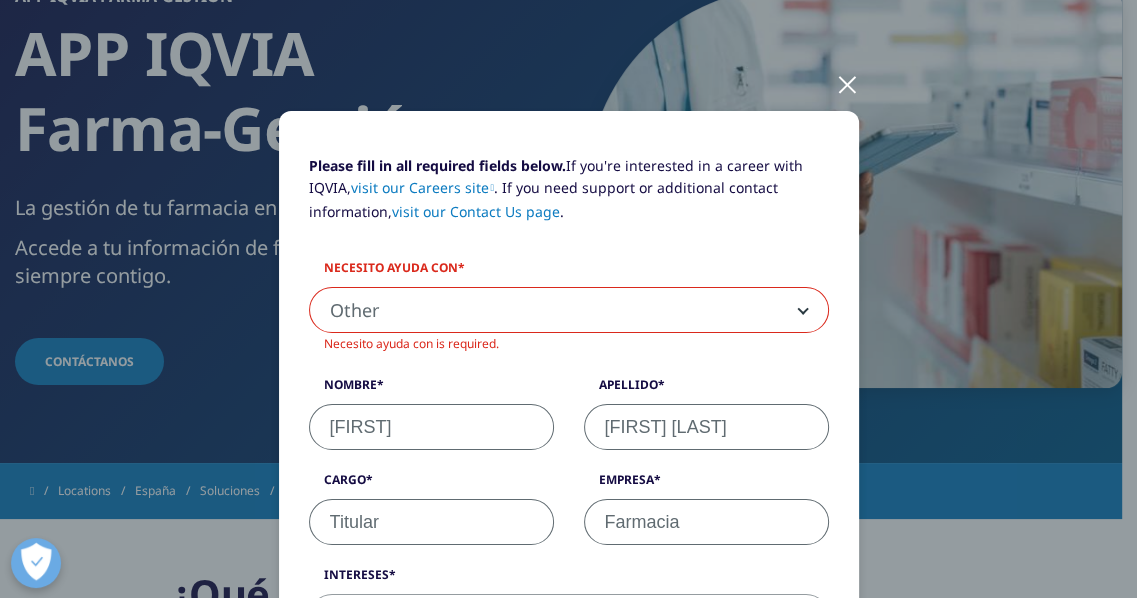 scroll, scrollTop: 57, scrollLeft: 0, axis: vertical 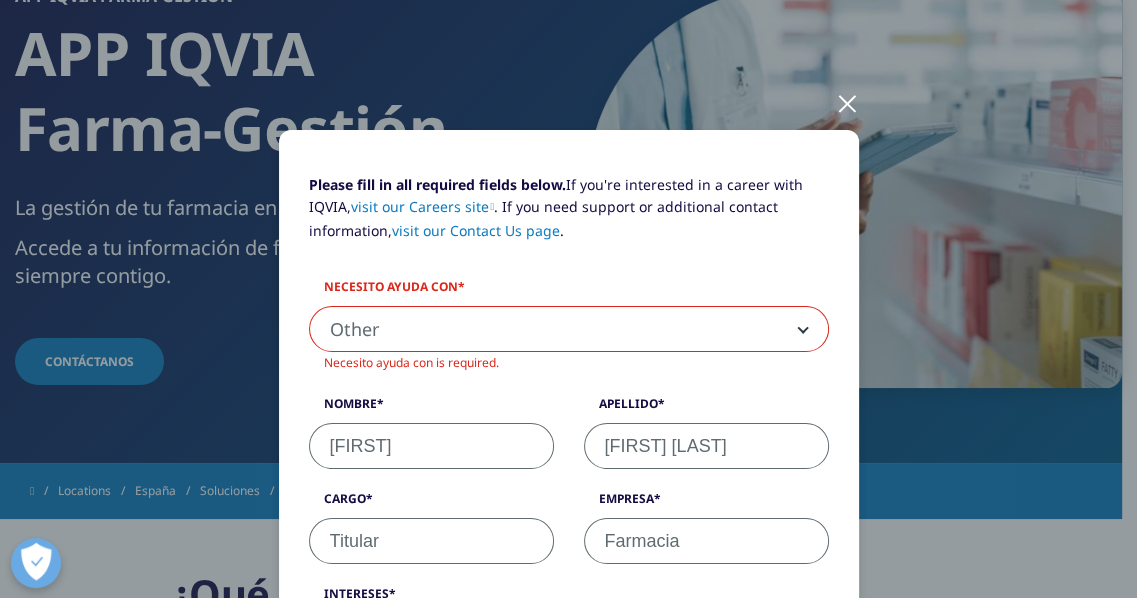 click on "Other" at bounding box center (569, 330) 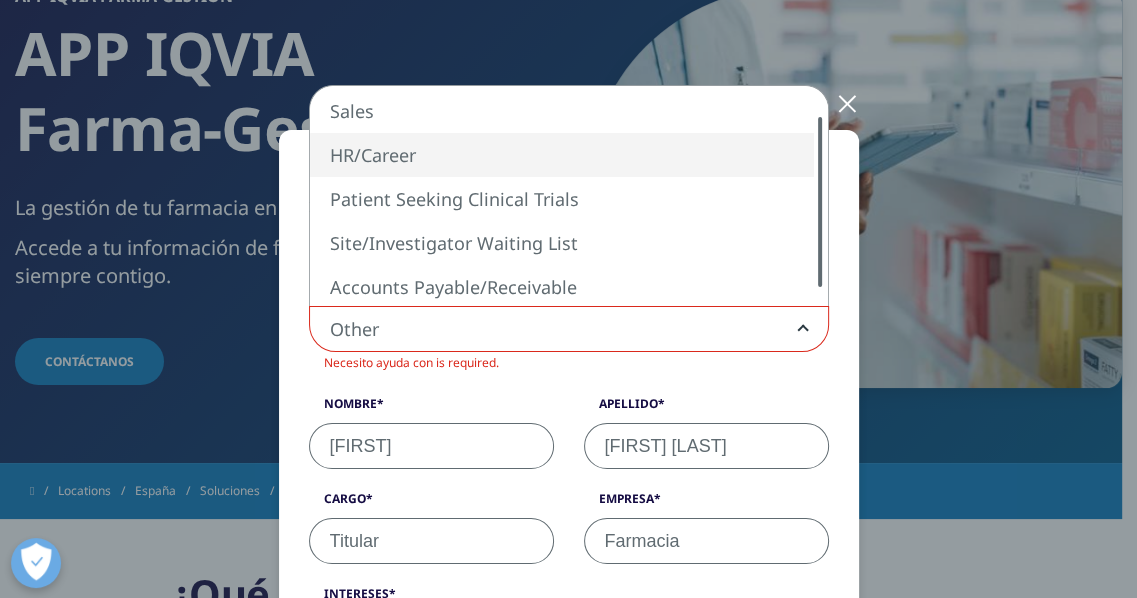 click on "Sales HR/Career Patient Seeking Clinical Trials Site/Investigator Waiting List Accounts Payable/Receivable Other" at bounding box center [569, 196] 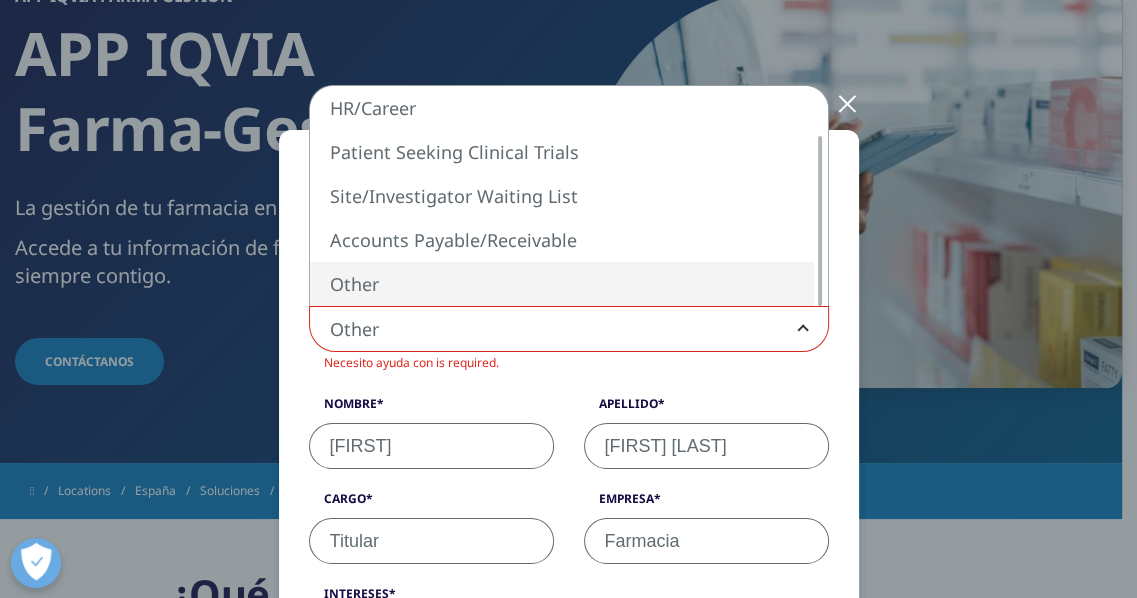 click on "Other" at bounding box center [569, 330] 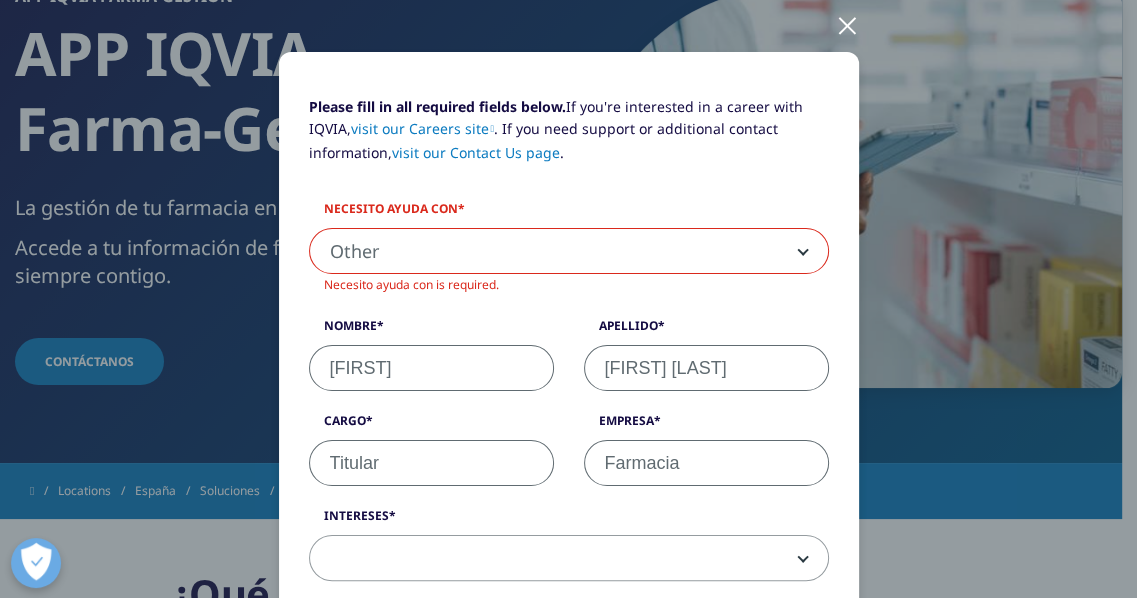 scroll, scrollTop: 140, scrollLeft: 0, axis: vertical 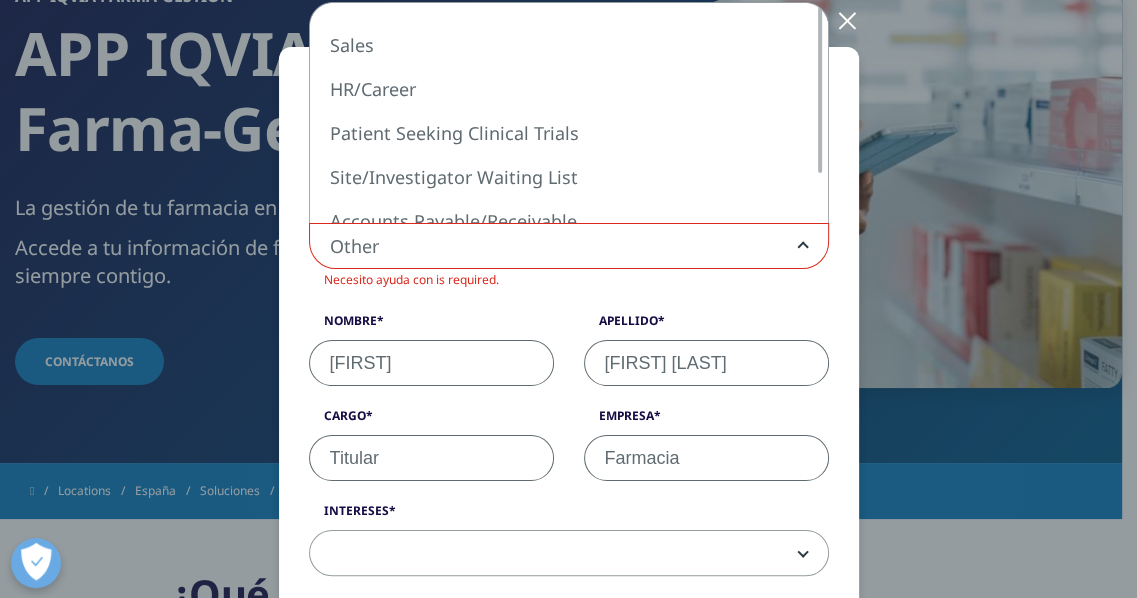 click at bounding box center [799, 246] 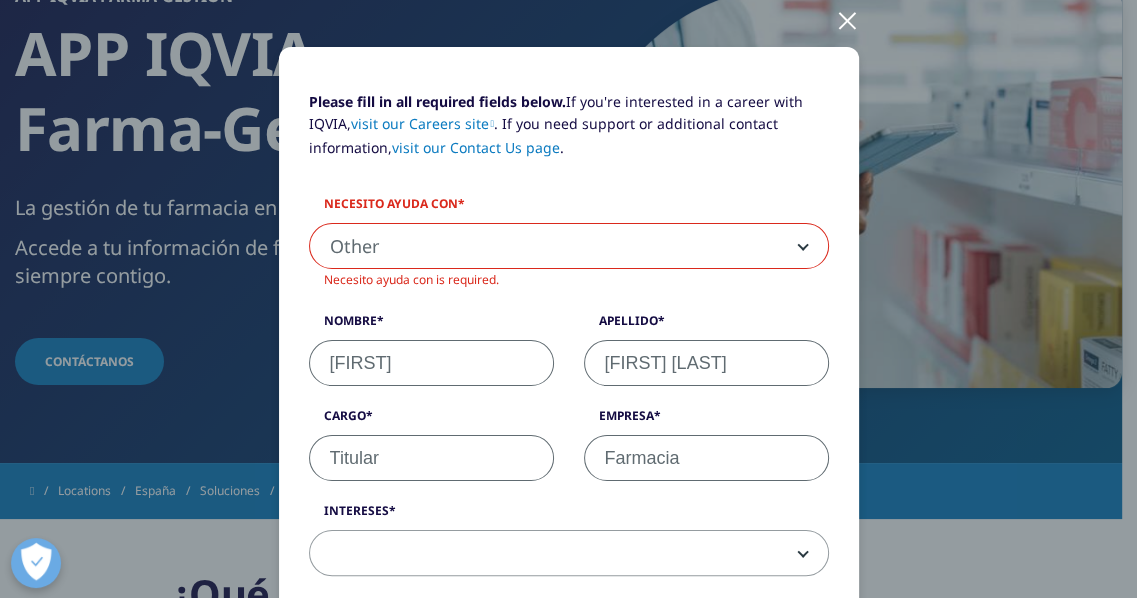 click at bounding box center [799, 246] 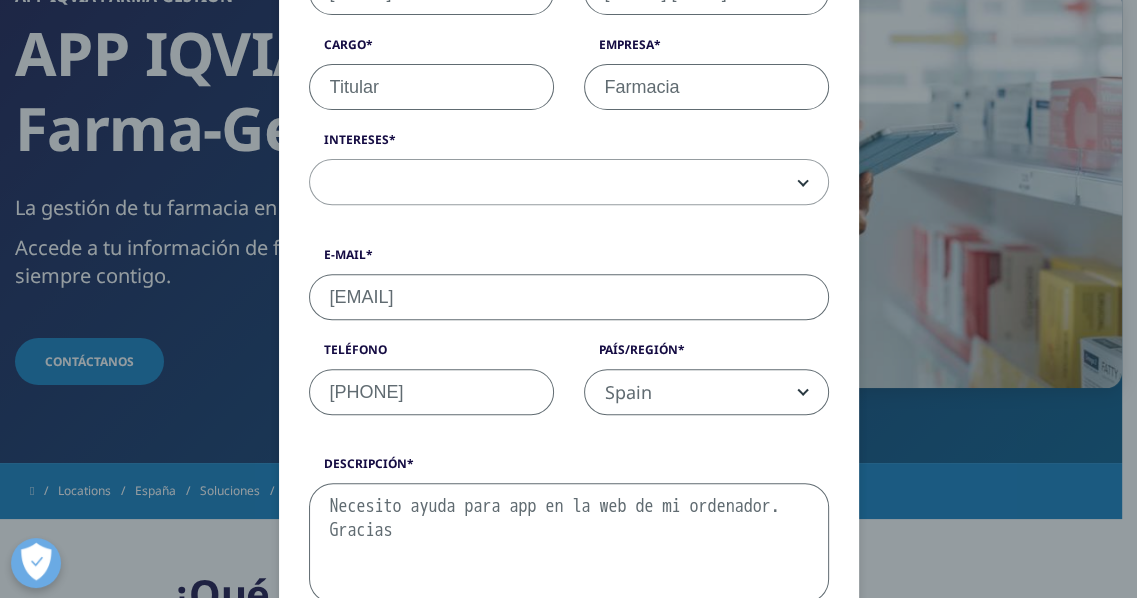 scroll, scrollTop: 510, scrollLeft: 0, axis: vertical 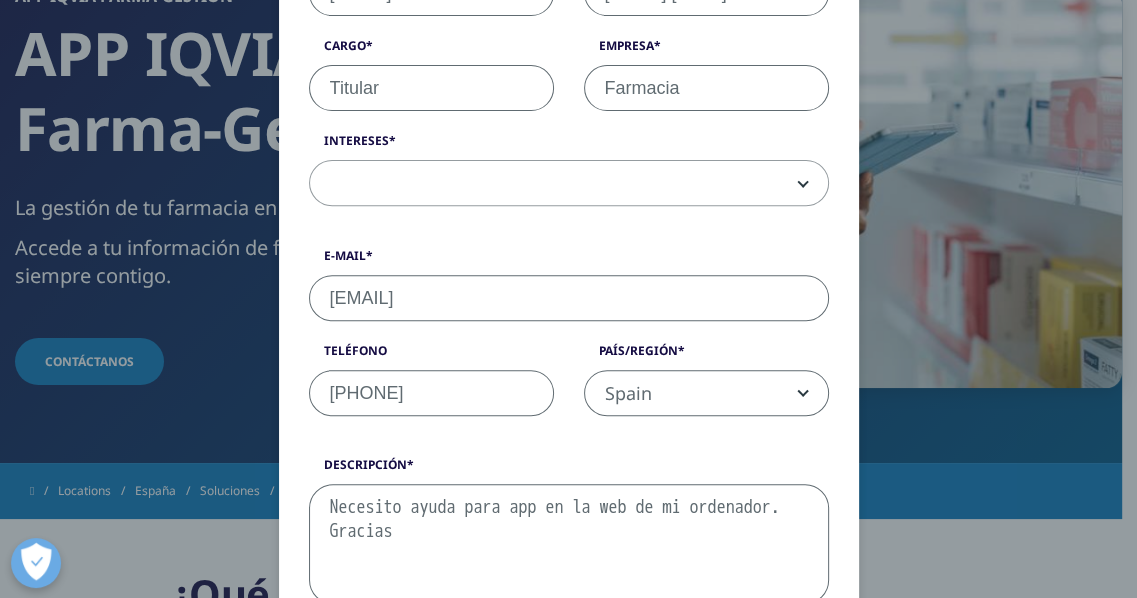 click at bounding box center (569, 184) 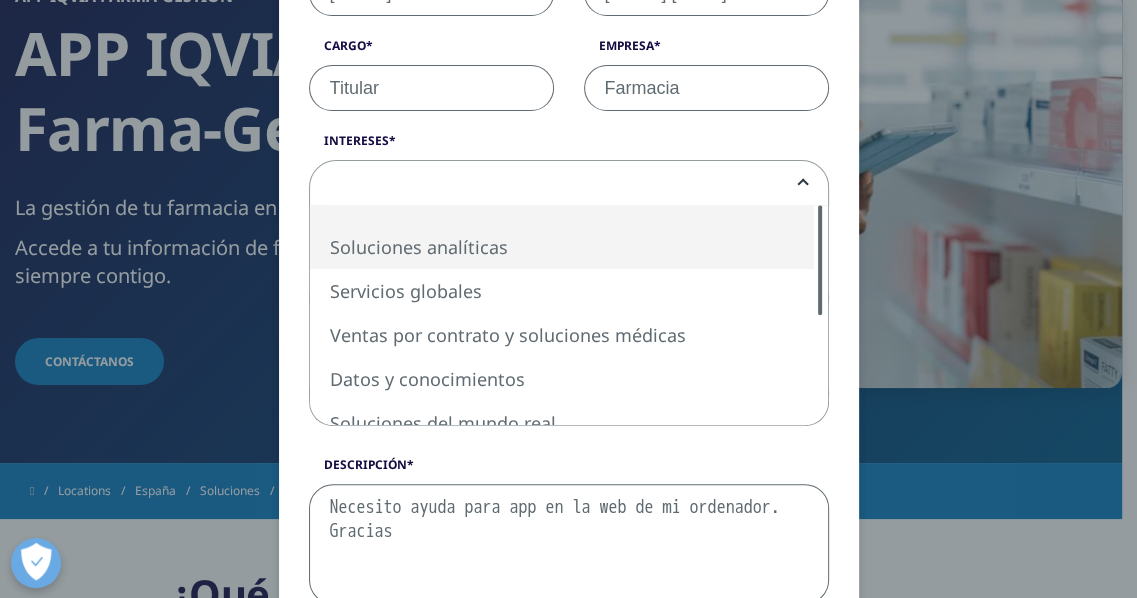 click at bounding box center [820, 260] 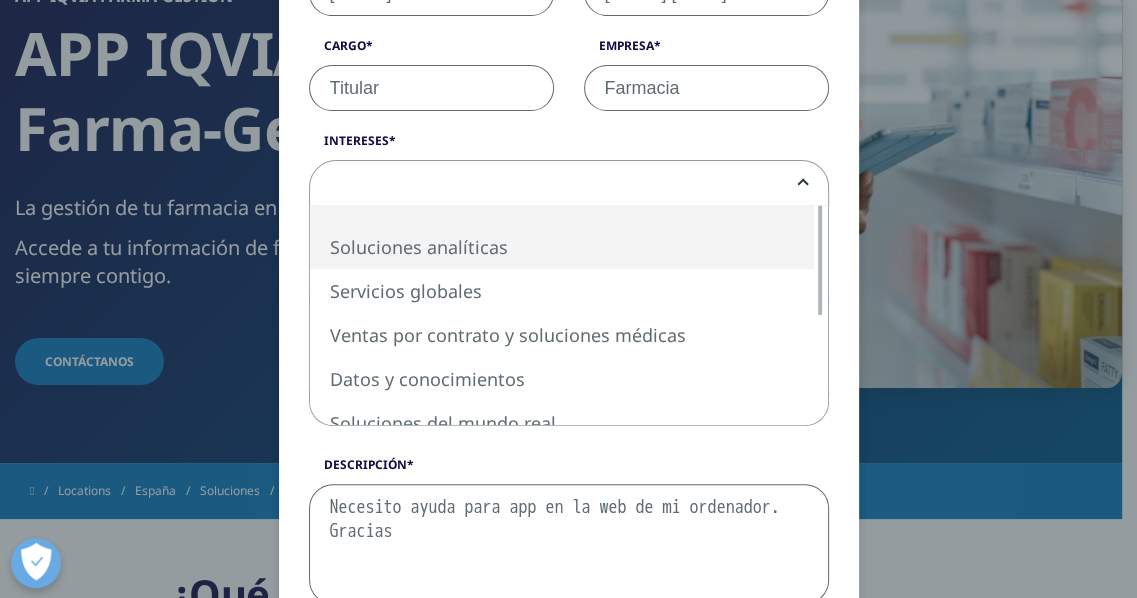 select on "Analytics Solutions" 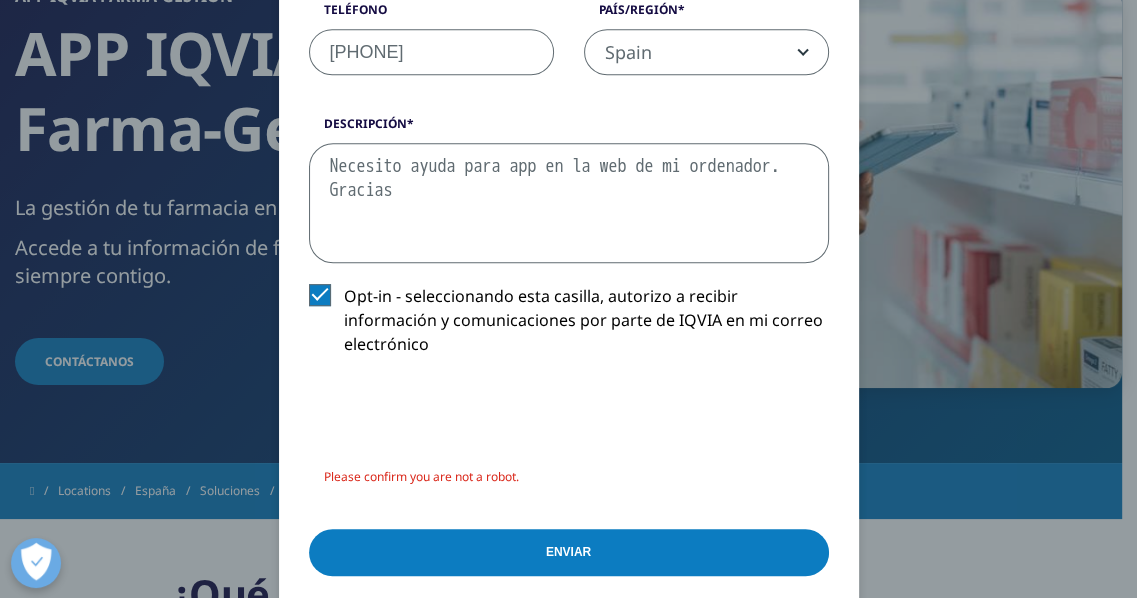 scroll, scrollTop: 852, scrollLeft: 0, axis: vertical 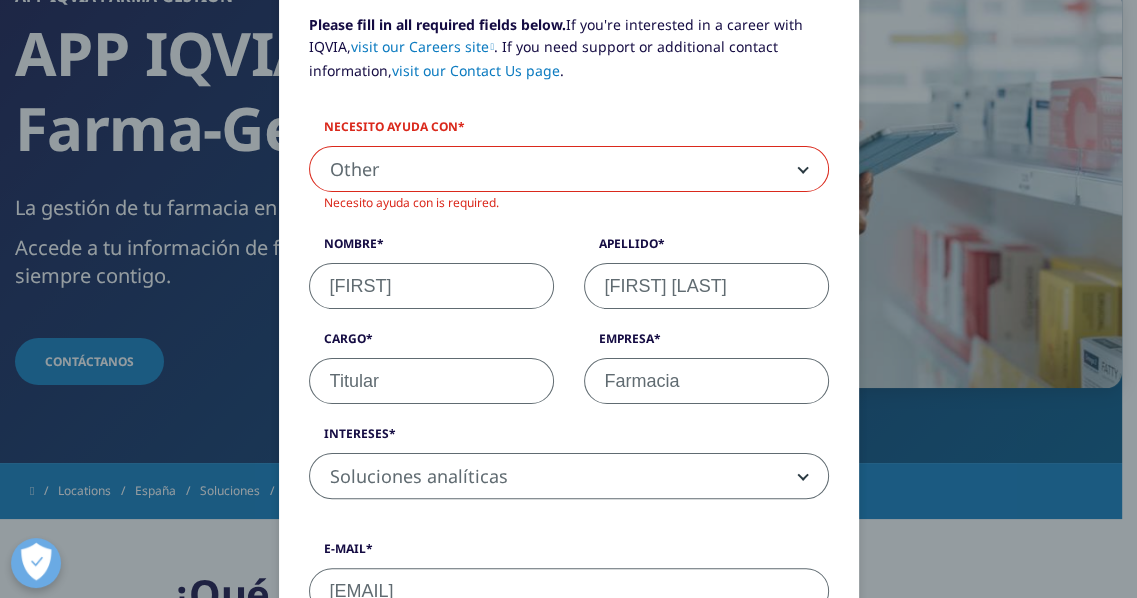 click on "Necesito ayuda con is required." at bounding box center [411, 202] 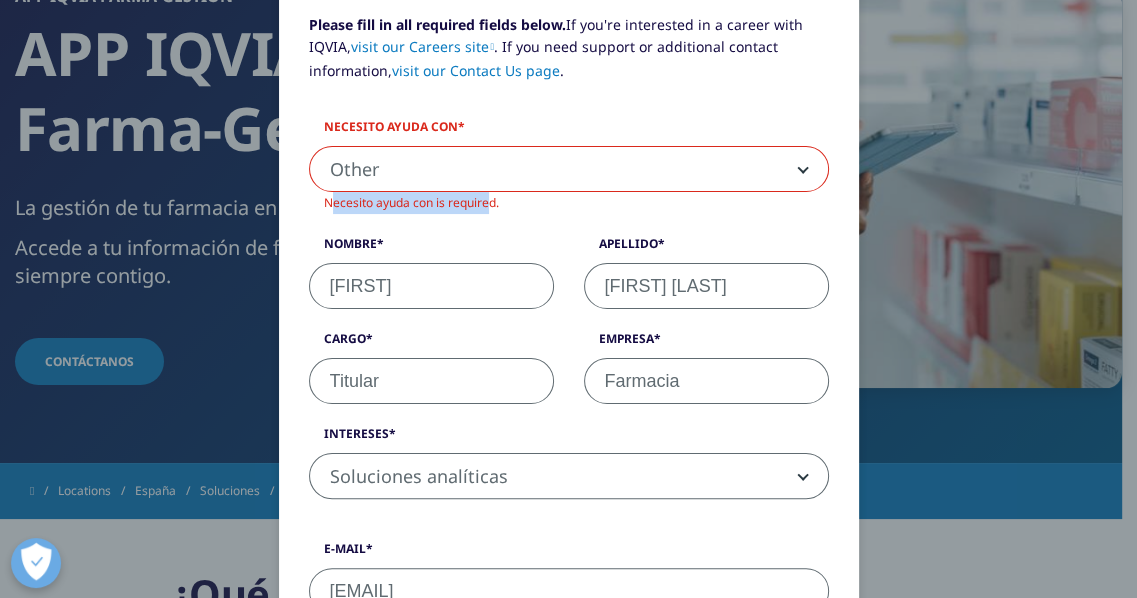 drag, startPoint x: 483, startPoint y: 207, endPoint x: 313, endPoint y: 195, distance: 170.423 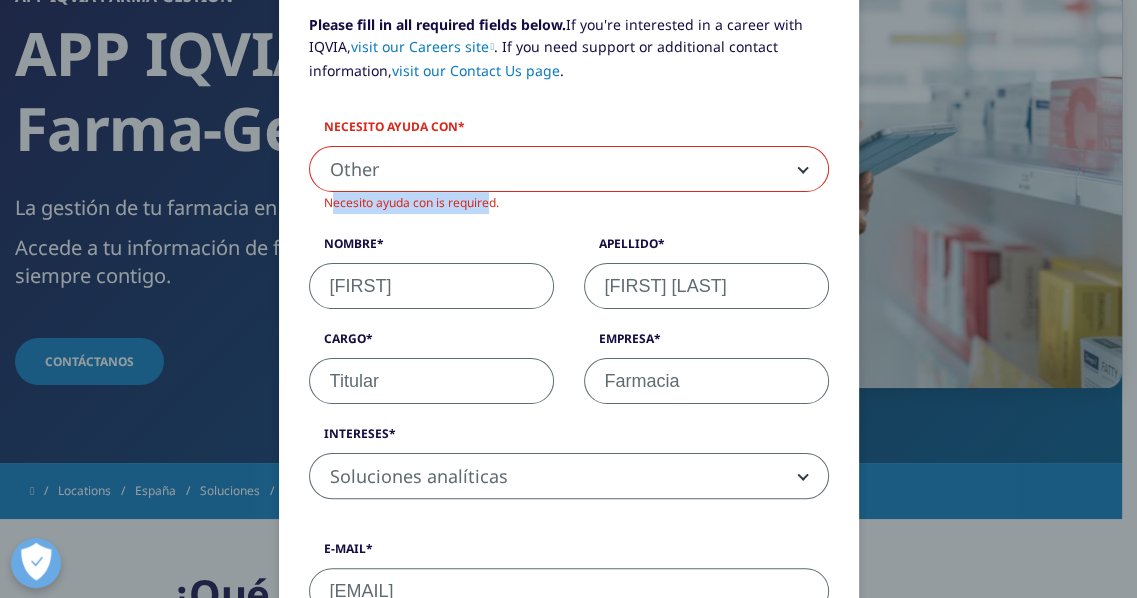 click on "Necesito ayuda con is required." at bounding box center [569, 203] 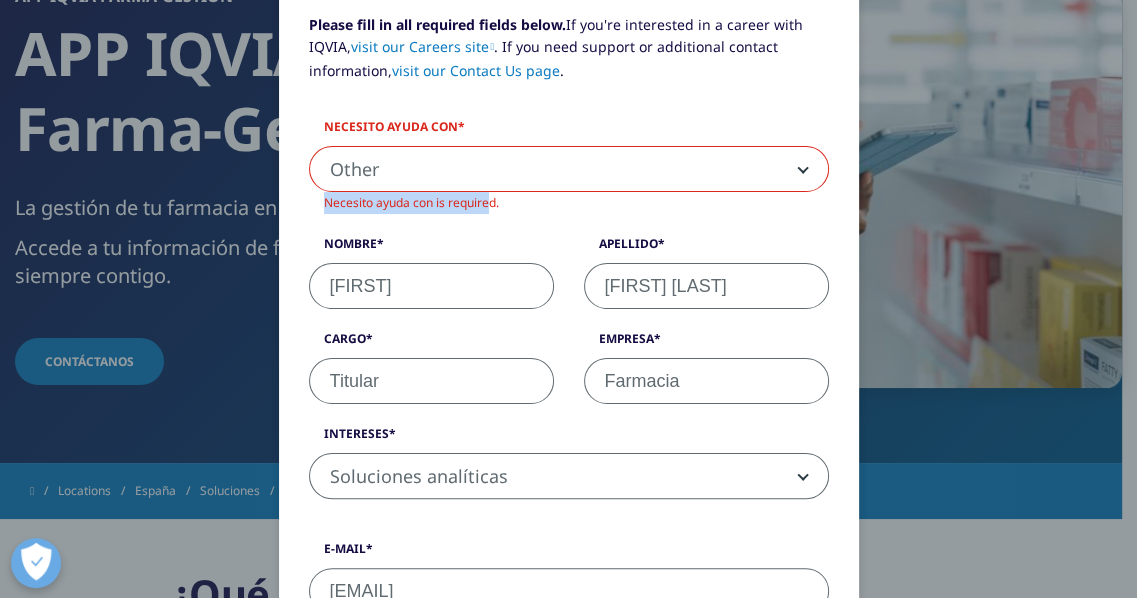 click on "Other" at bounding box center [569, 170] 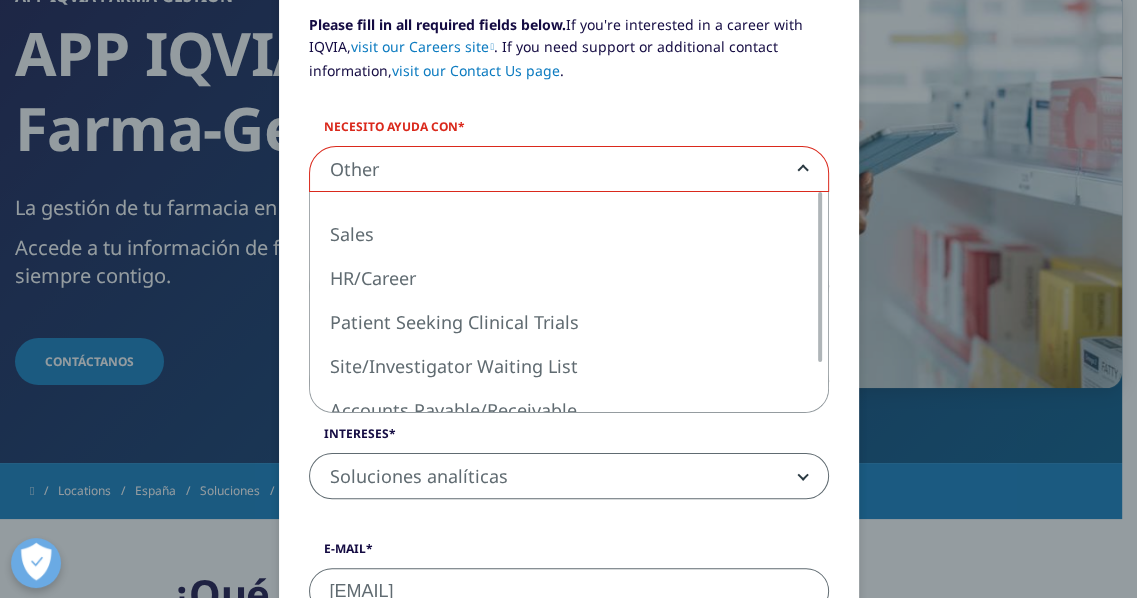 click on "Other" at bounding box center [569, 170] 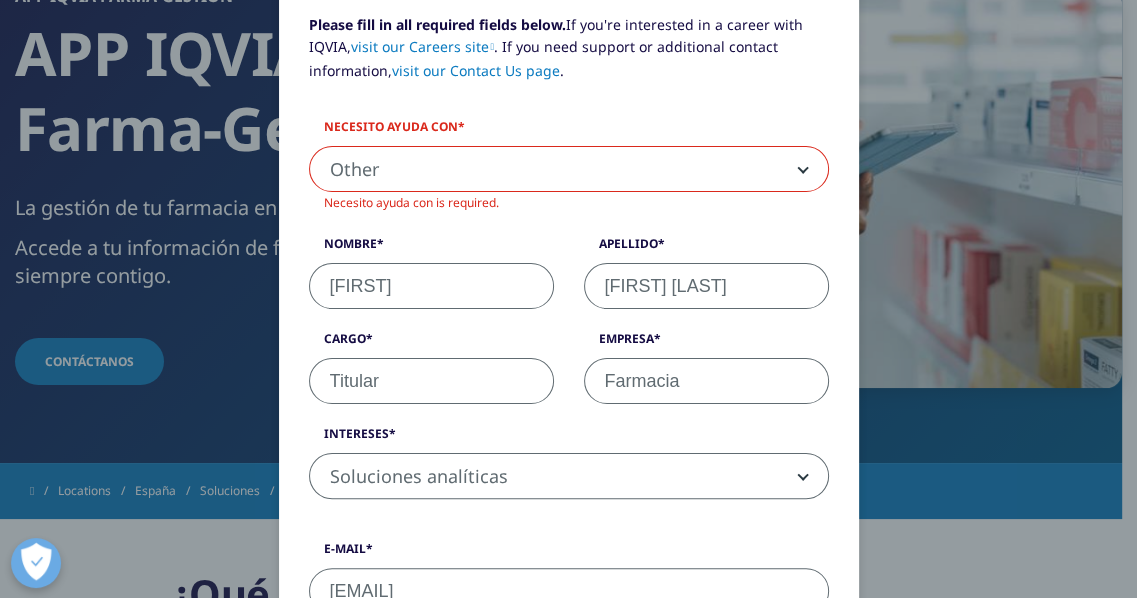 click on "Necesito ayuda con is required." at bounding box center [569, 203] 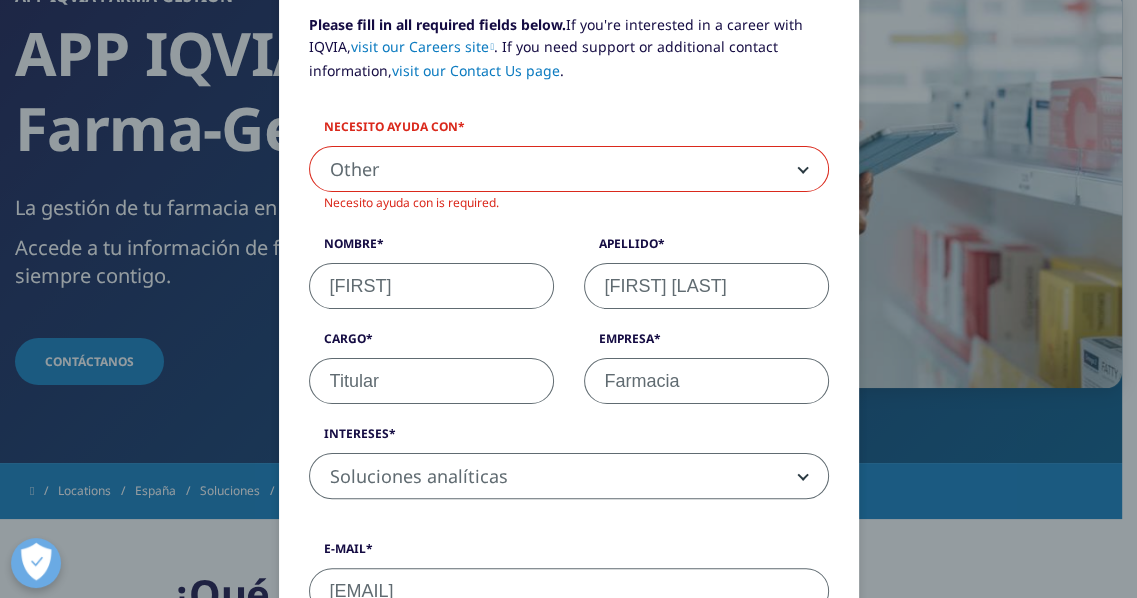 click on "Other" at bounding box center (569, 170) 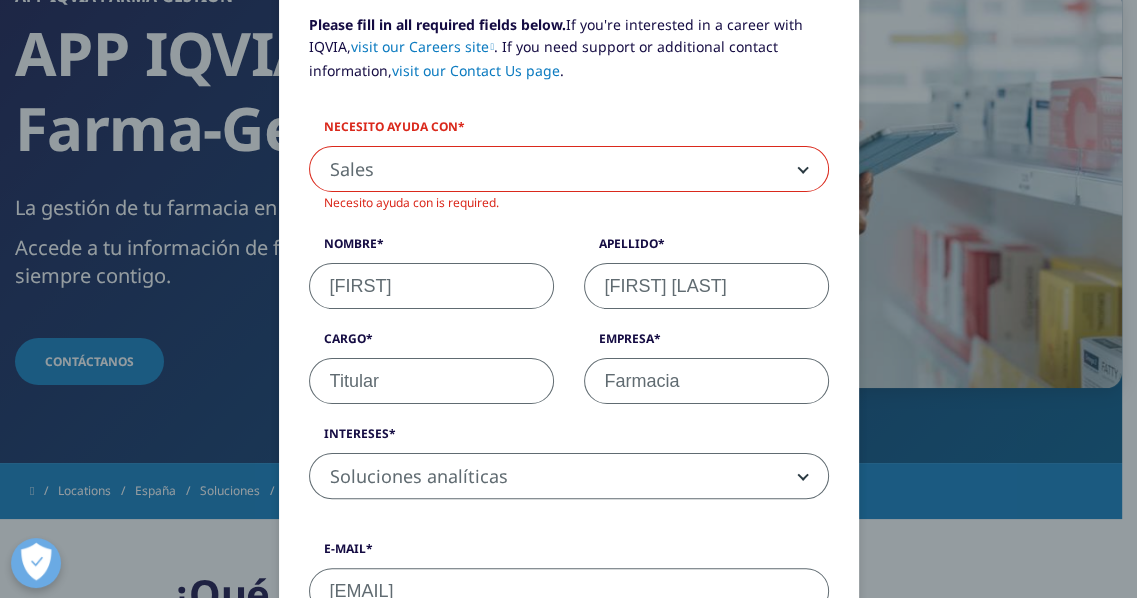 click at bounding box center (799, 169) 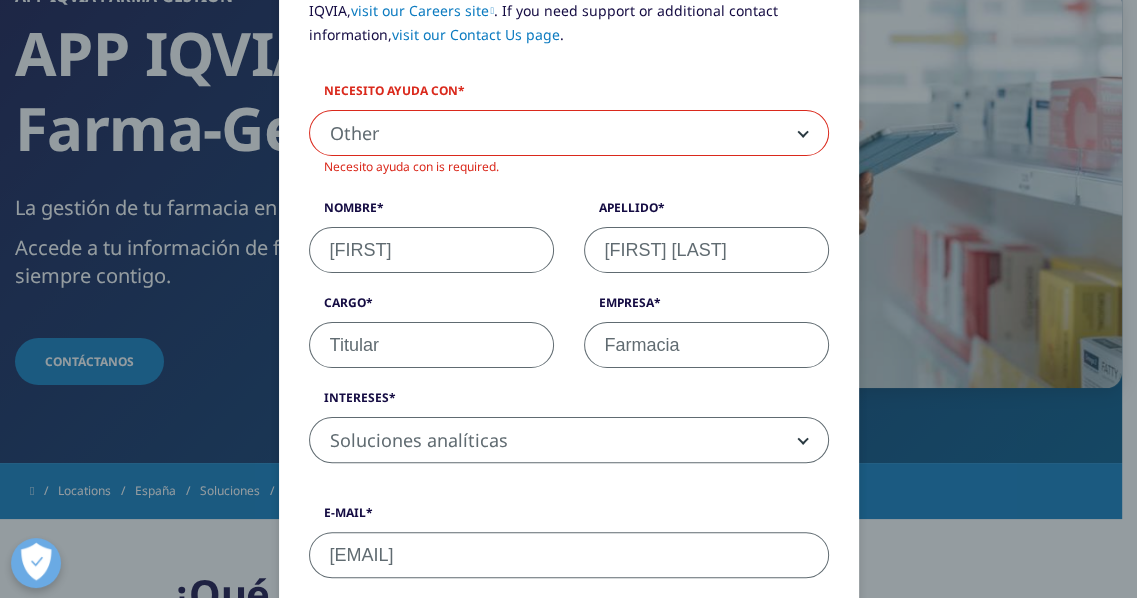 scroll, scrollTop: 252, scrollLeft: 0, axis: vertical 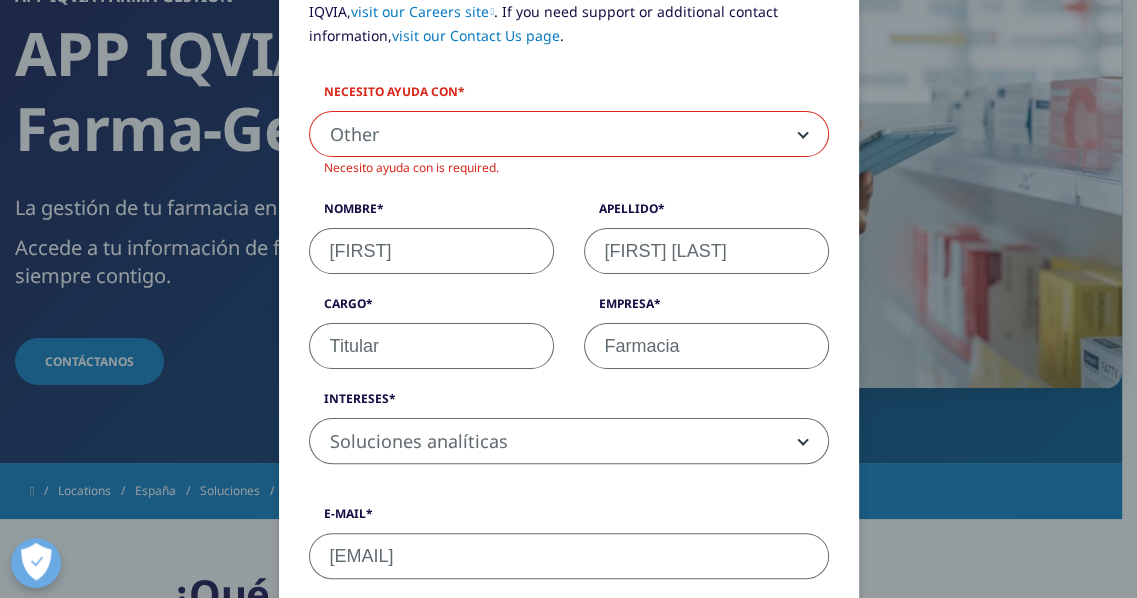 click on "Other" at bounding box center [569, 135] 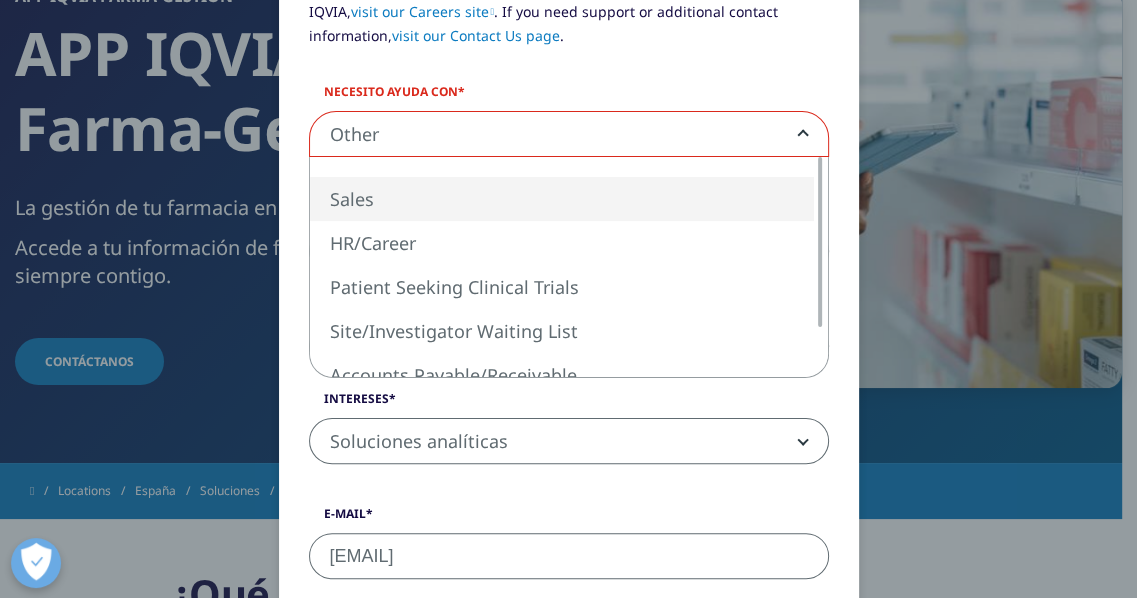 select on "Sales" 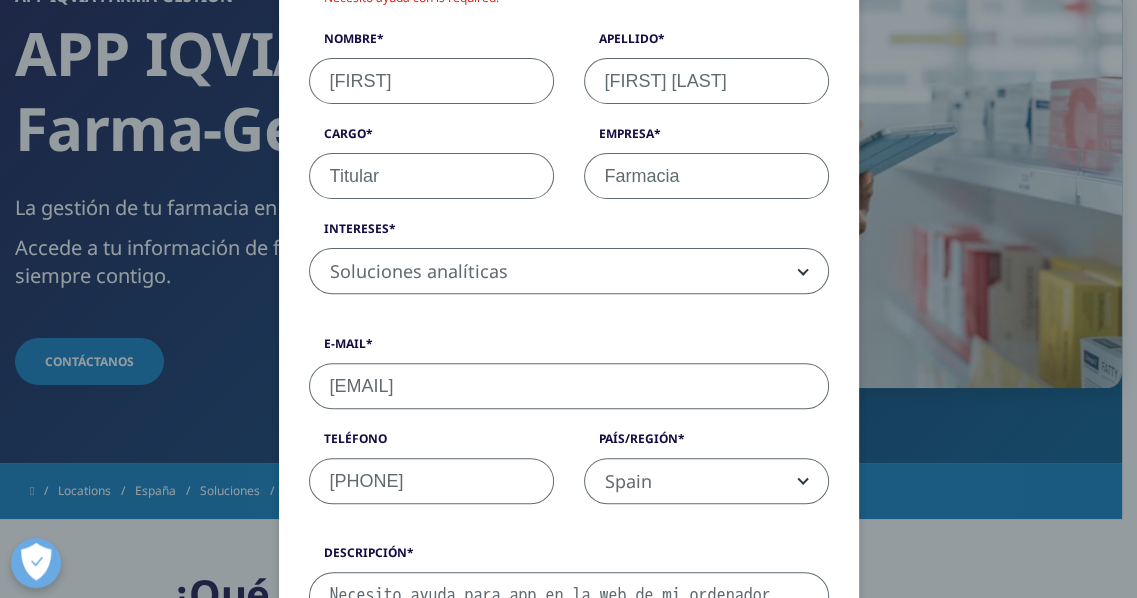 scroll, scrollTop: 423, scrollLeft: 0, axis: vertical 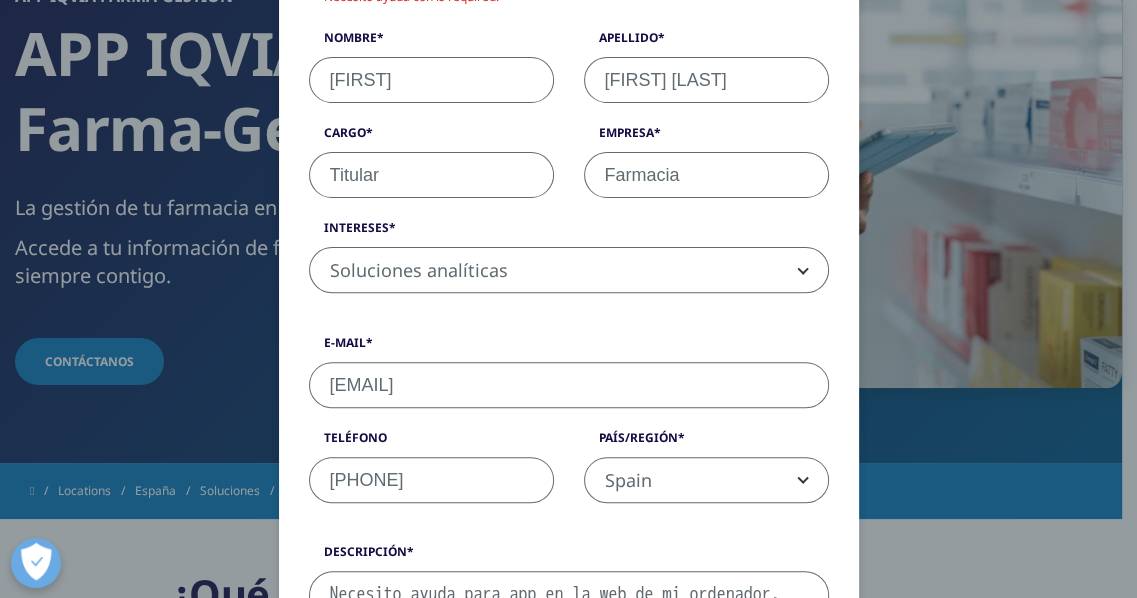 click on "Soluciones analíticas" at bounding box center (569, 270) 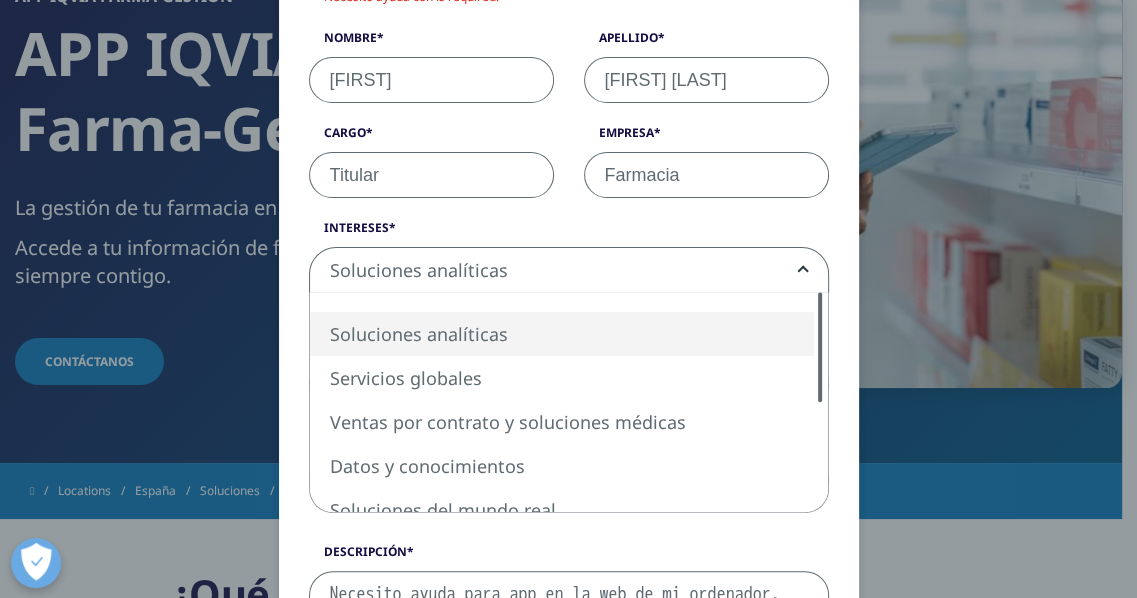 click at bounding box center (820, 347) 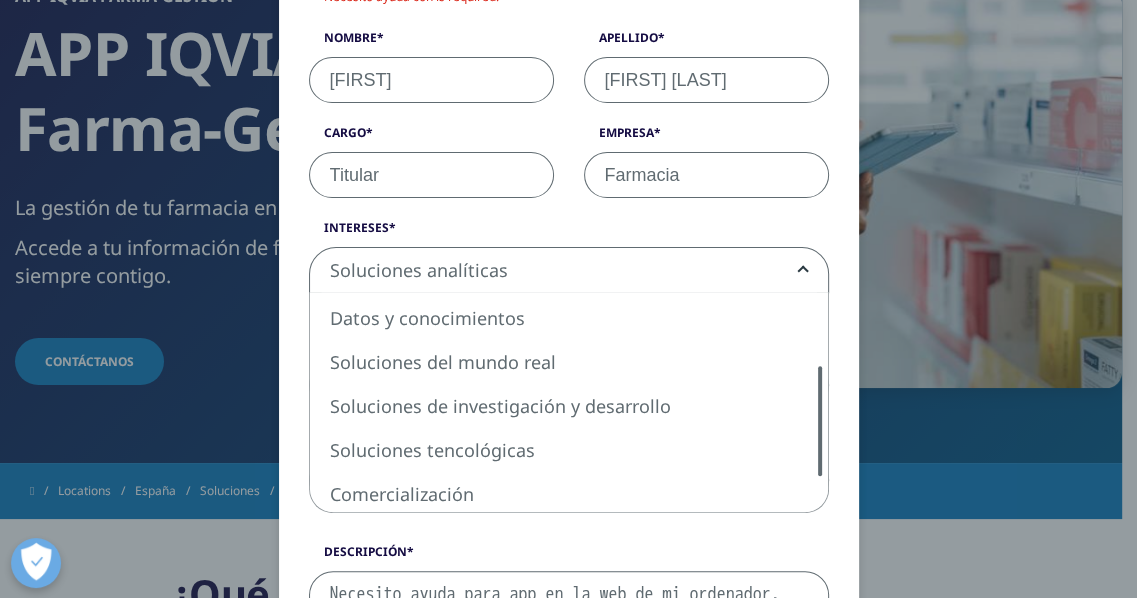 click at bounding box center [820, 421] 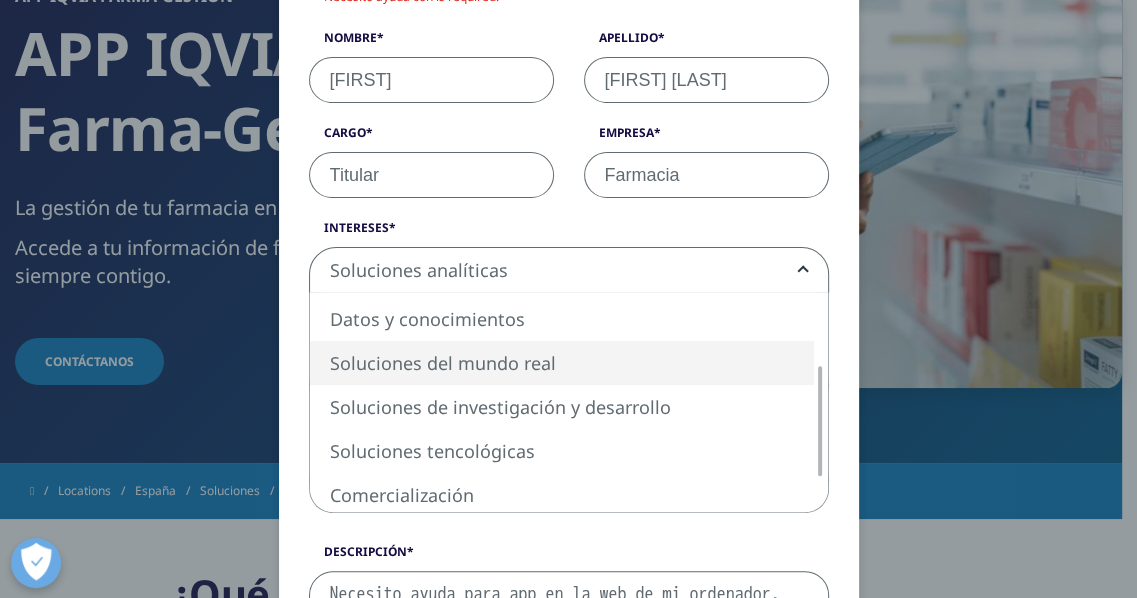 select on "Real World Solutions" 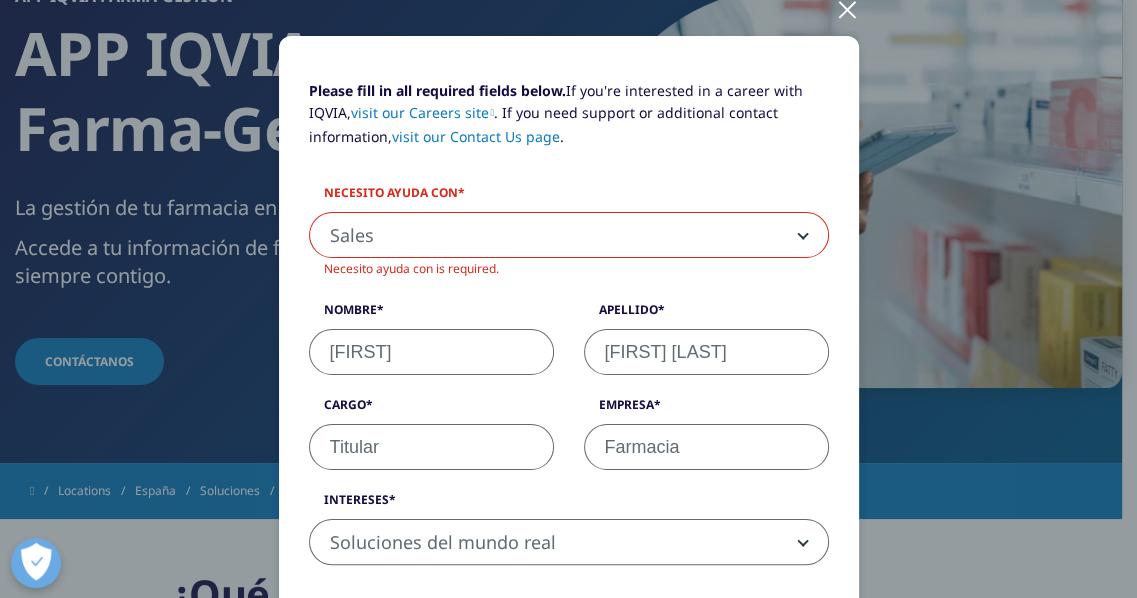 scroll, scrollTop: 150, scrollLeft: 0, axis: vertical 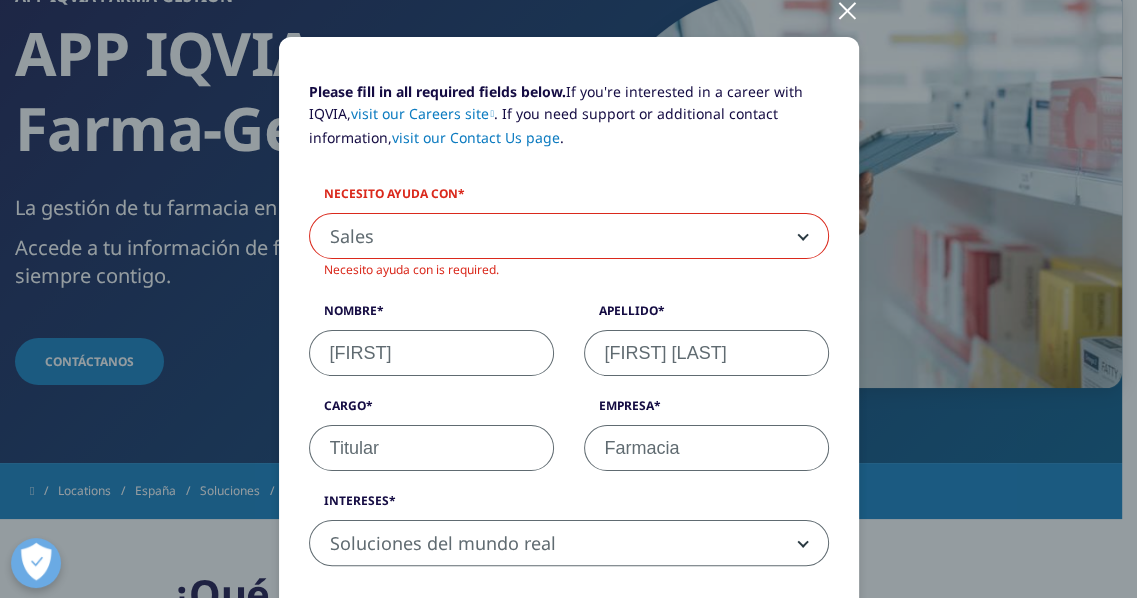 click at bounding box center [799, 236] 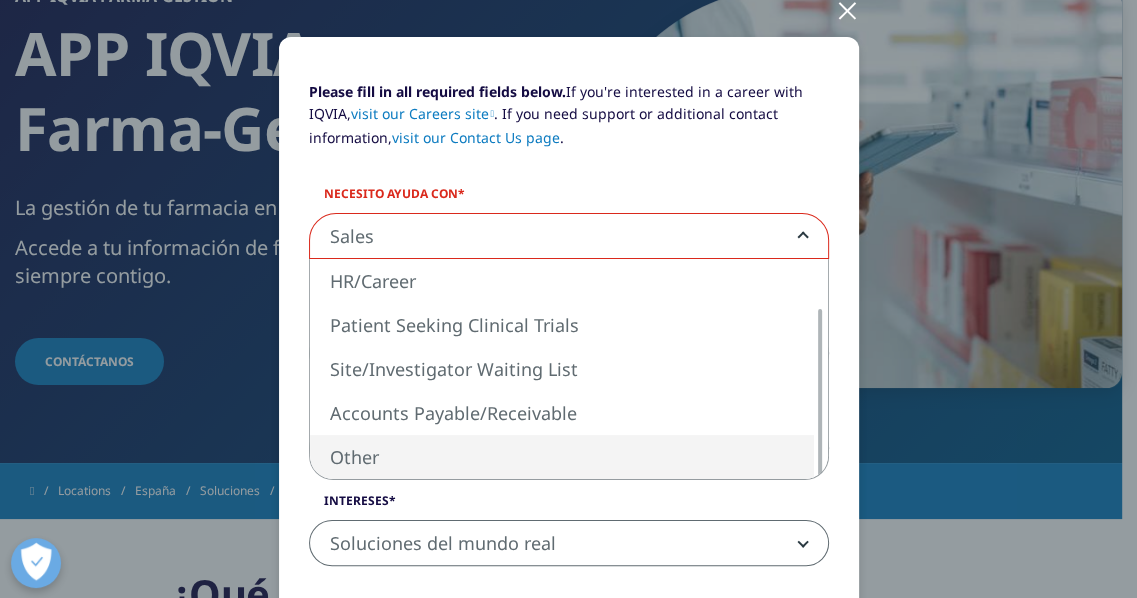 select on "Other" 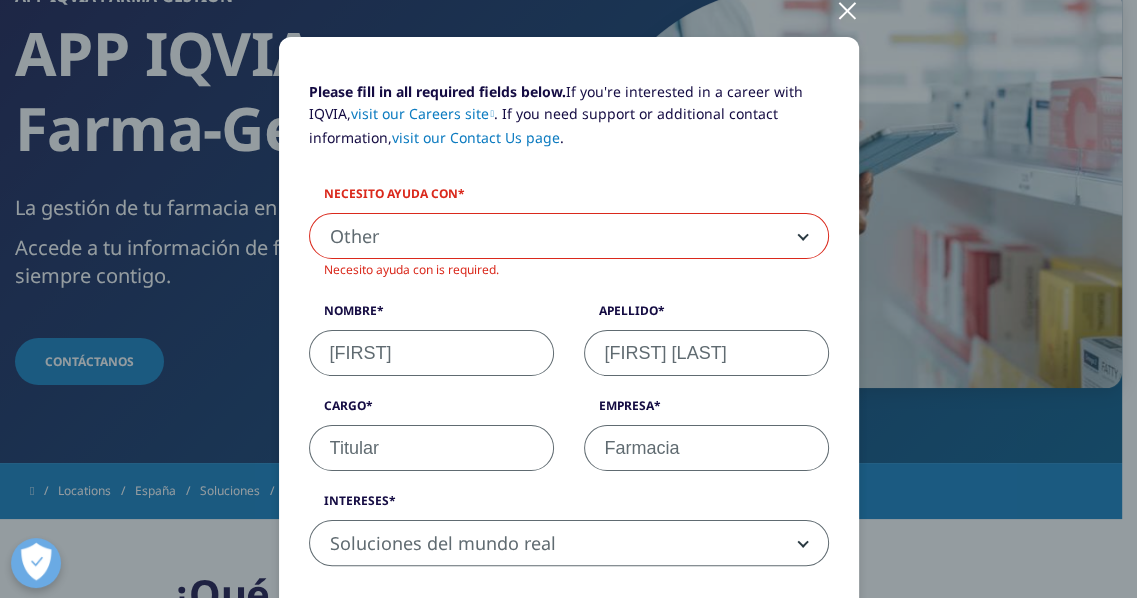 click at bounding box center [799, 236] 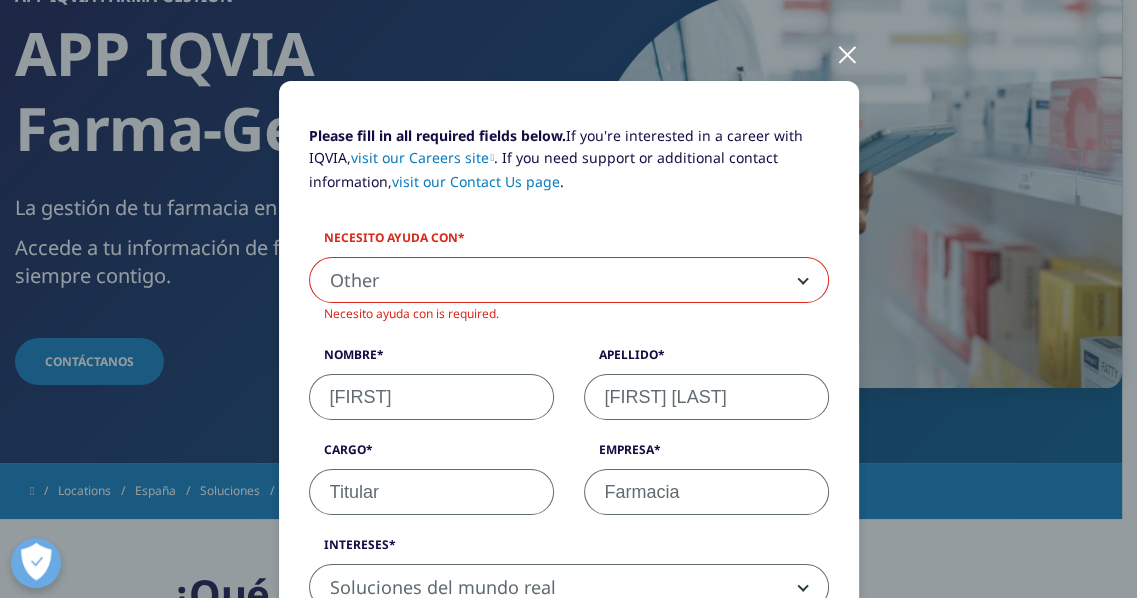 scroll, scrollTop: 105, scrollLeft: 0, axis: vertical 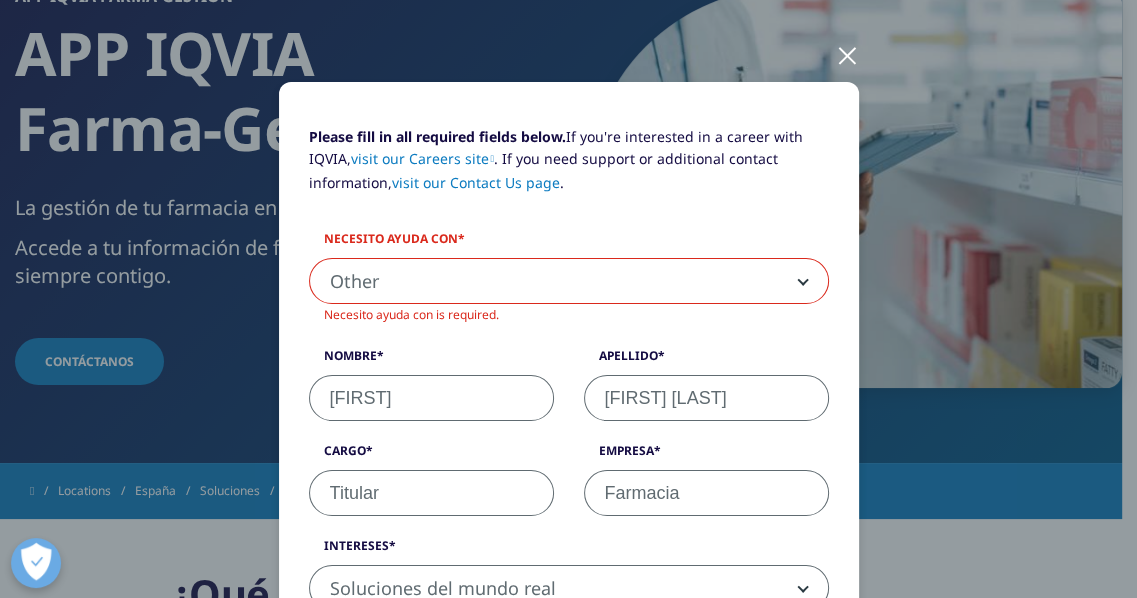 click on "visit our Contact Us page" at bounding box center [476, 182] 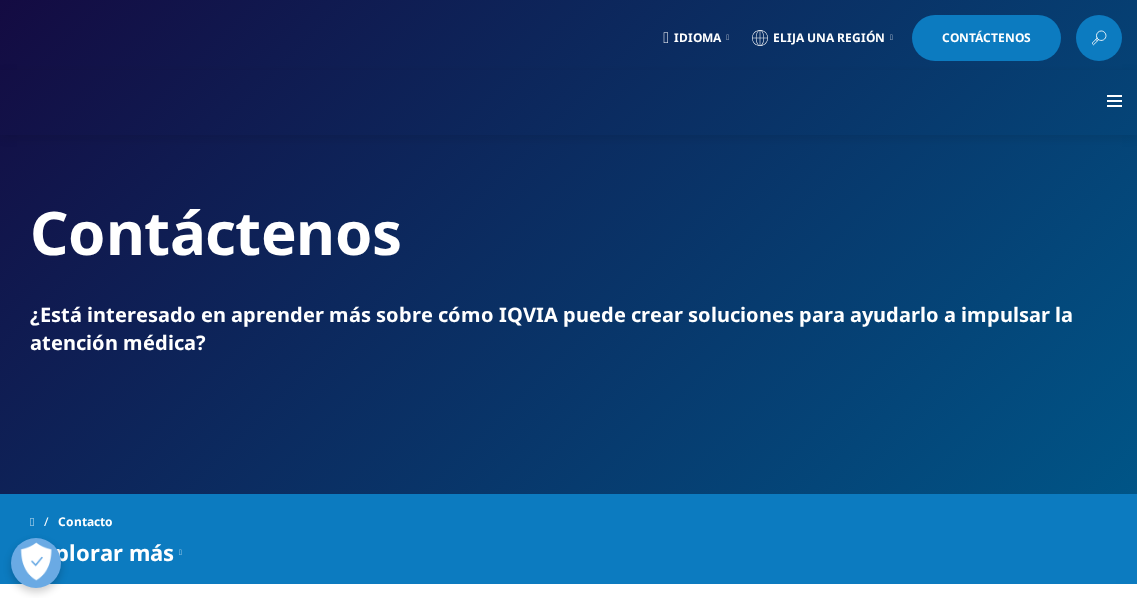 scroll, scrollTop: 0, scrollLeft: 0, axis: both 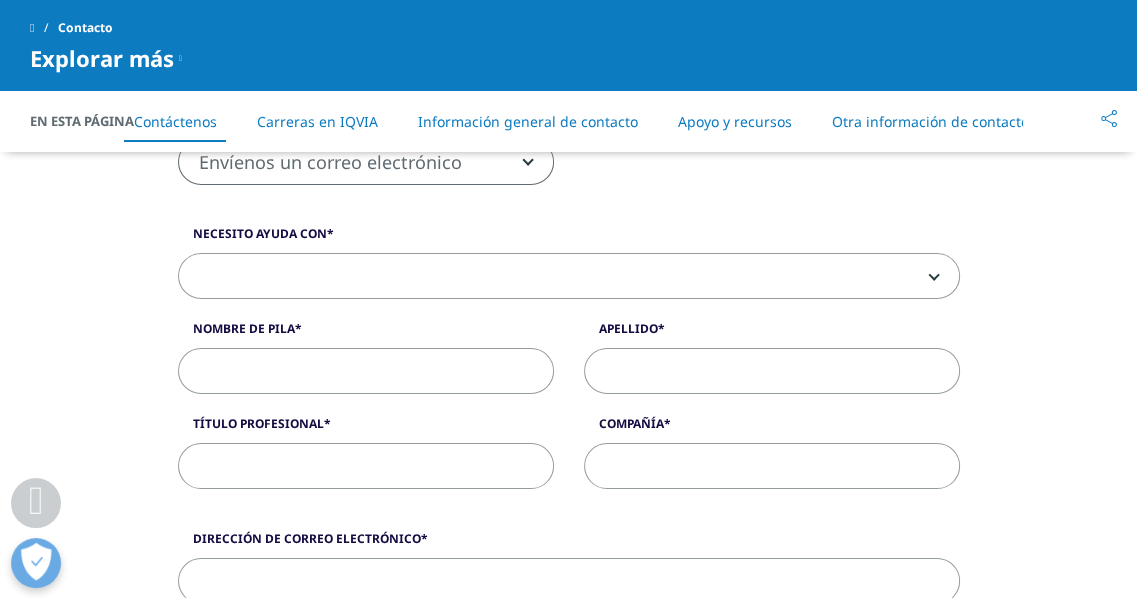 click at bounding box center [569, 277] 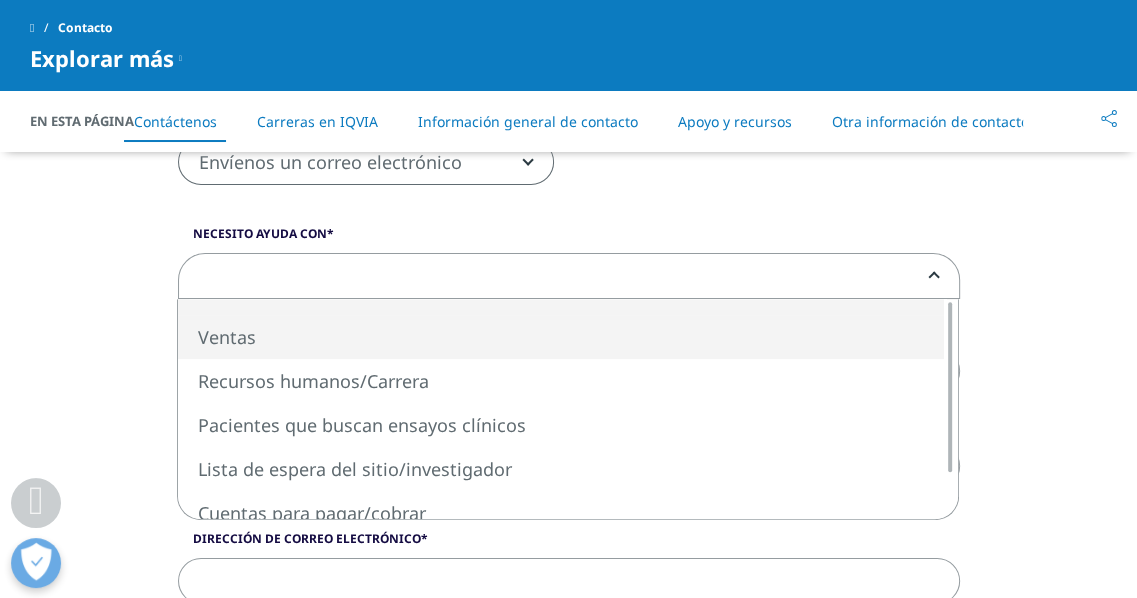 select on "Sales" 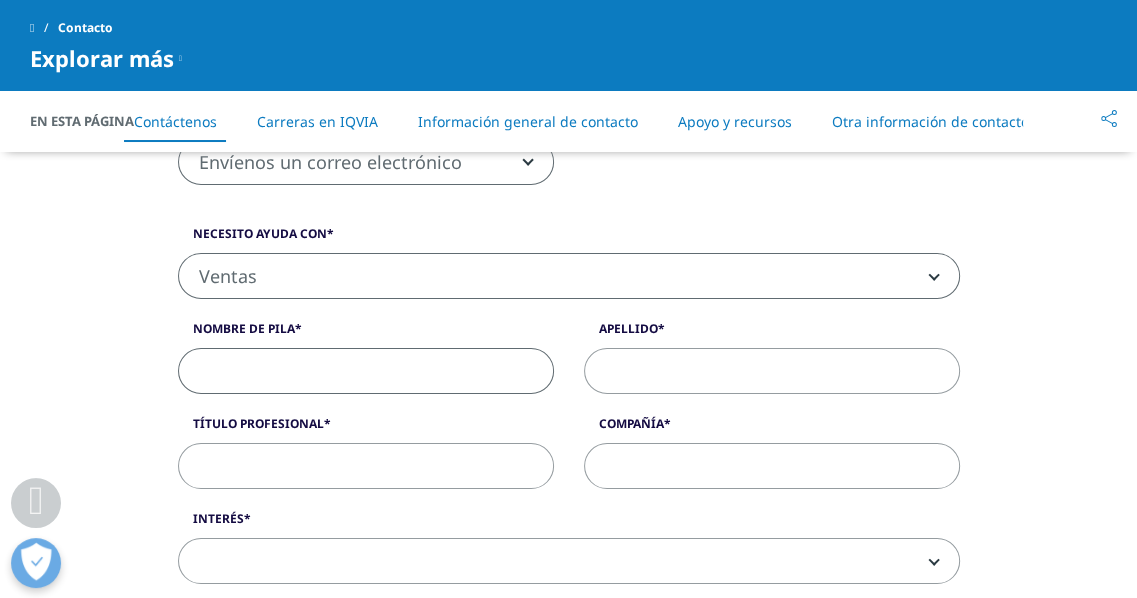 click on "Nombre de pila" at bounding box center [366, 371] 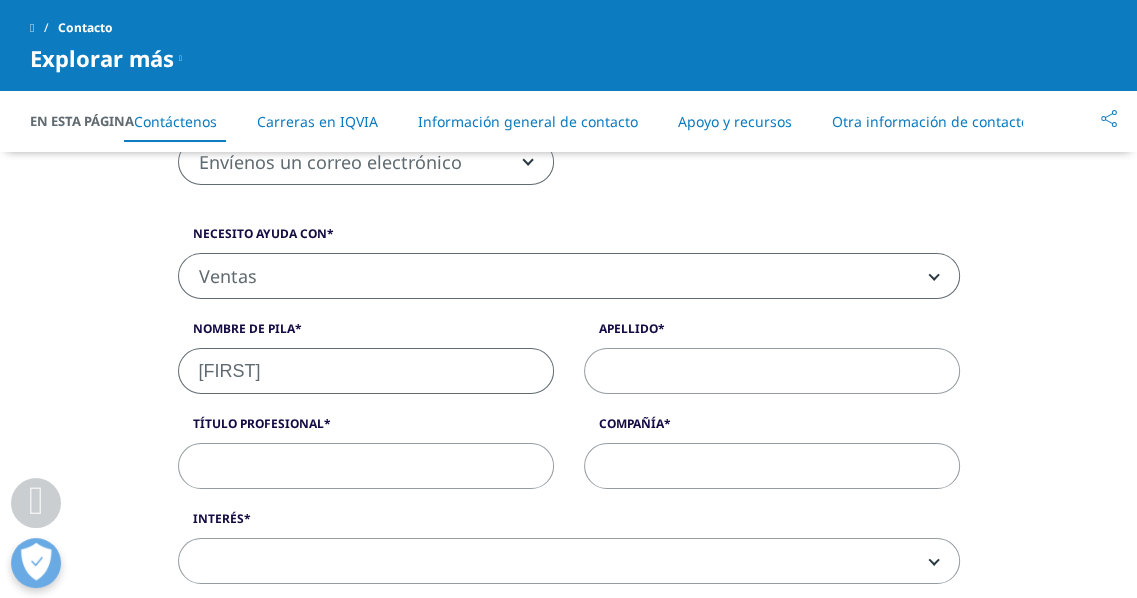 type on "Abad Campos" 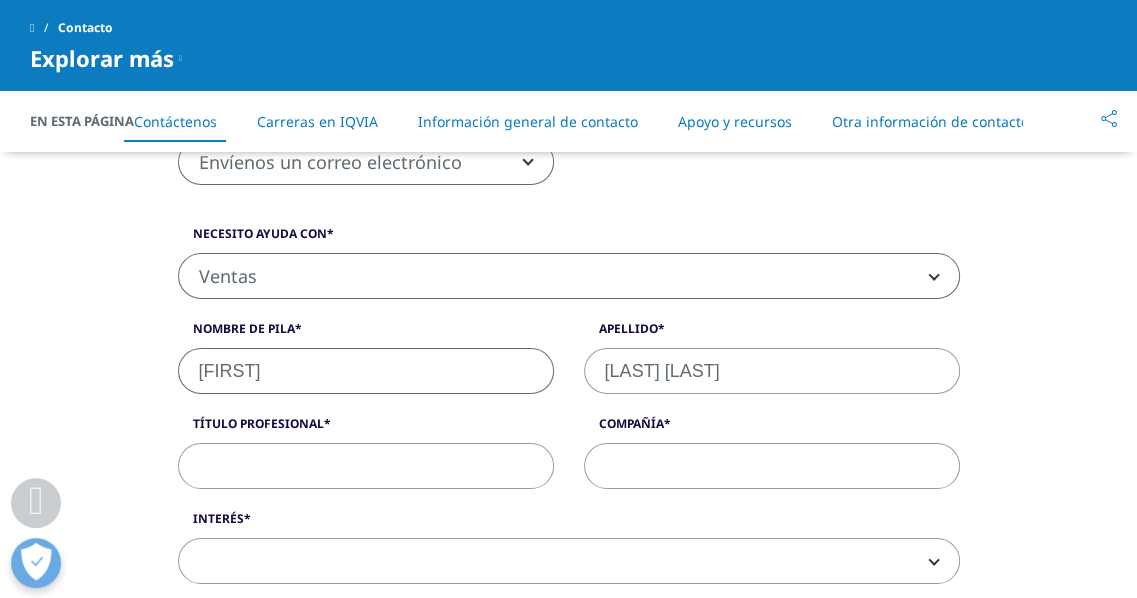 type on "farmacia.abad@outlook.com" 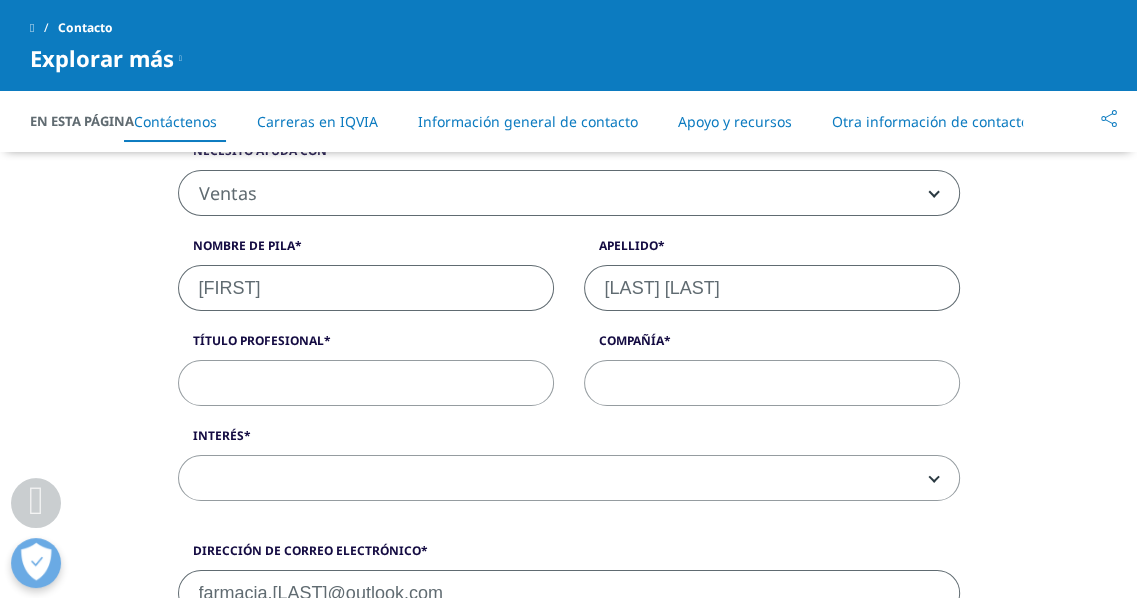 scroll, scrollTop: 552, scrollLeft: 0, axis: vertical 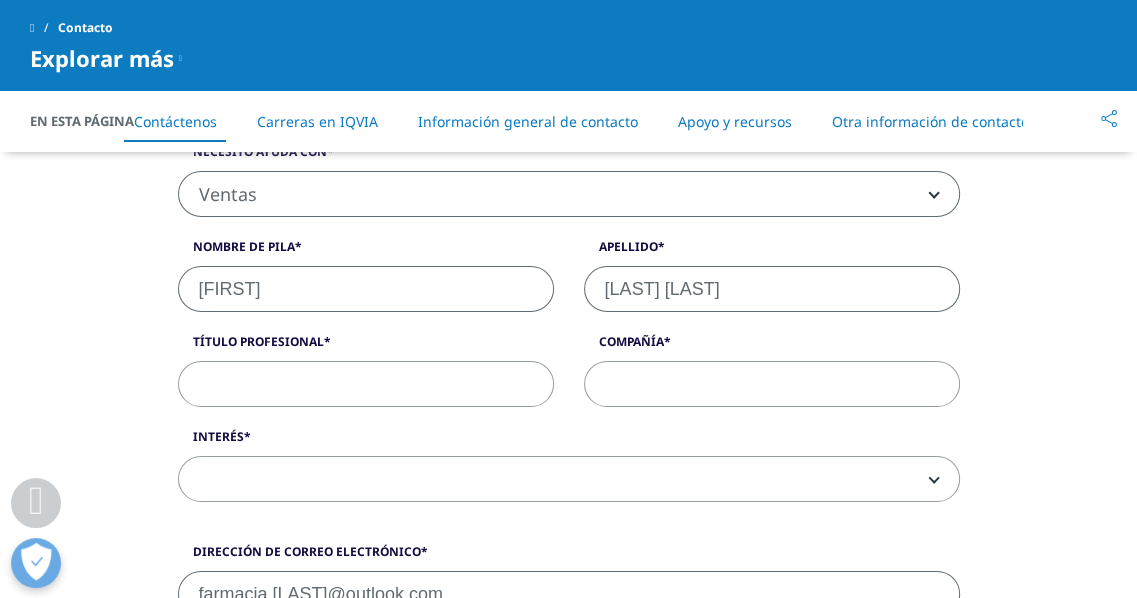 click on "Título profesional" at bounding box center [366, 384] 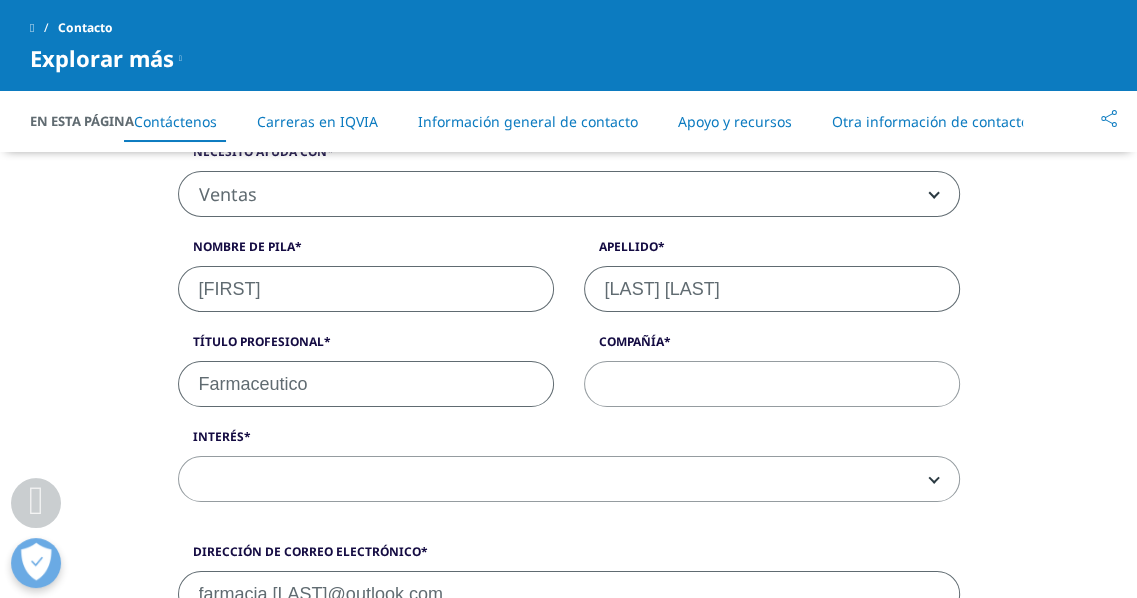 type on "Farmaceutico" 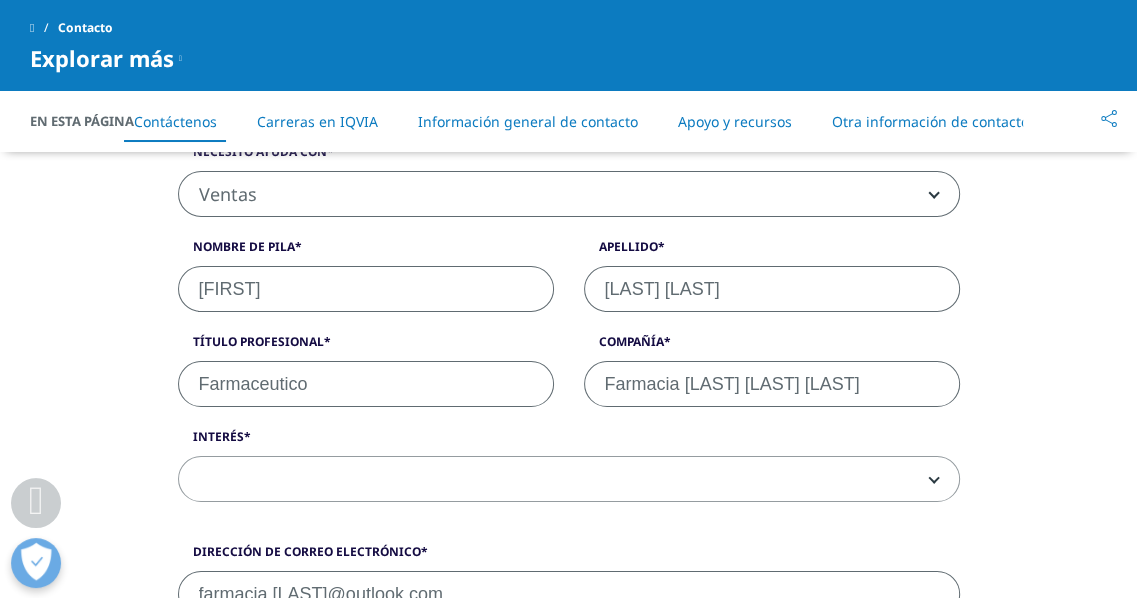 type on "Farmacia Manuel Abad Campos" 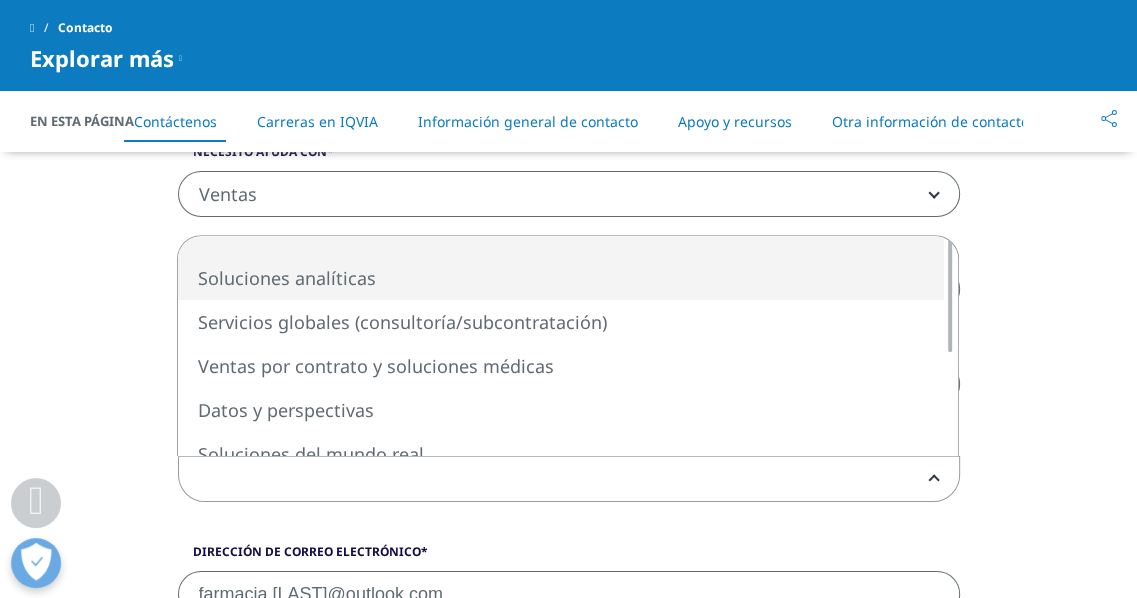 select on "Analytics Solutions" 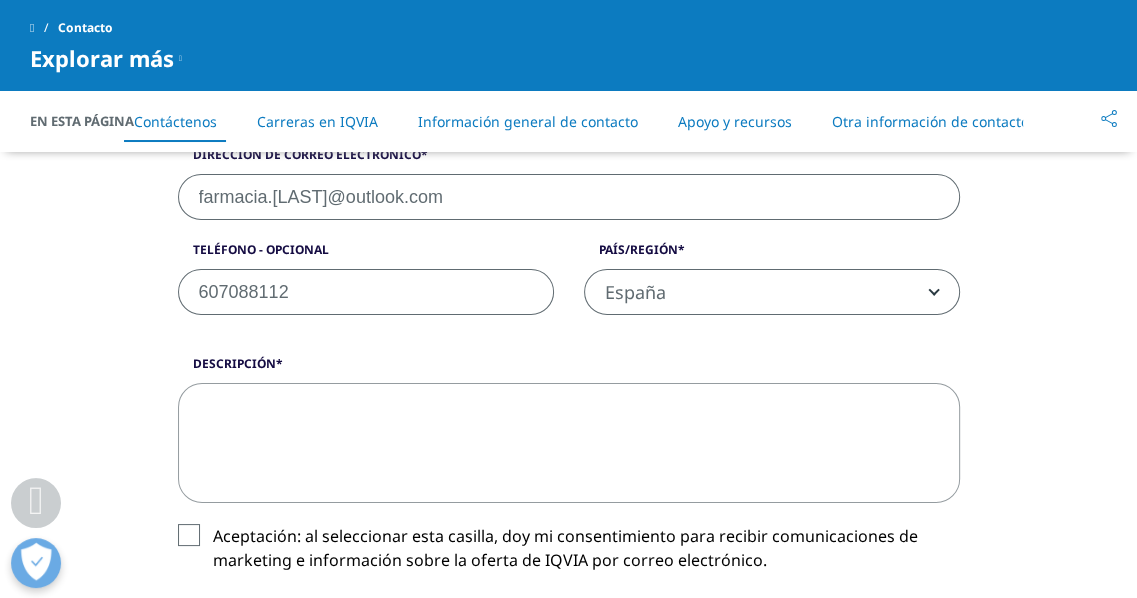 scroll, scrollTop: 952, scrollLeft: 0, axis: vertical 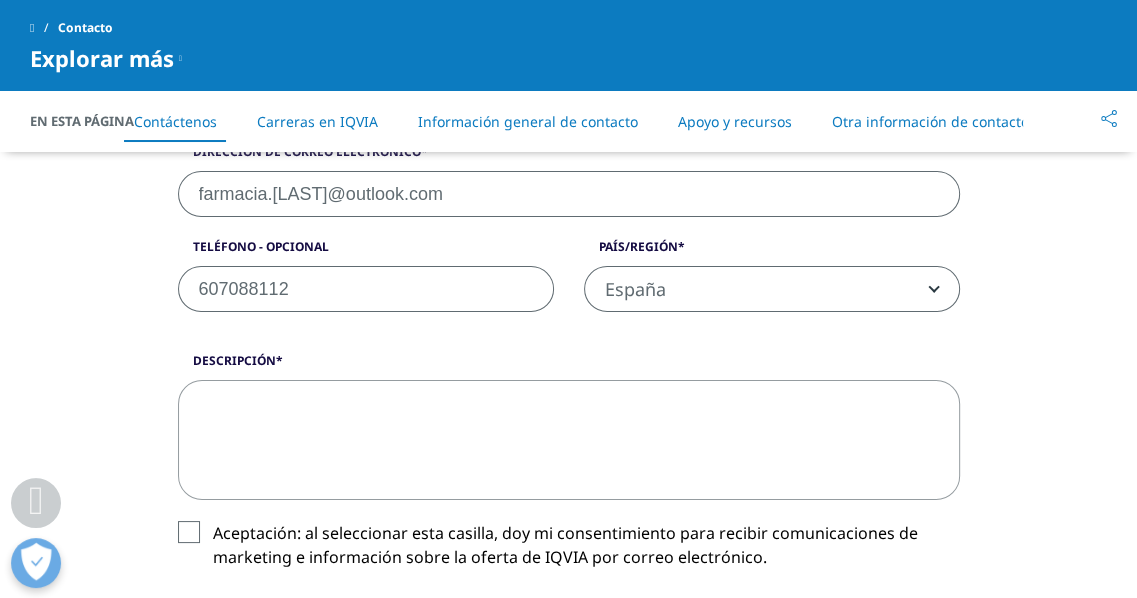 click on "Aceptación: al seleccionar esta casilla, doy mi consentimiento para recibir comunicaciones de marketing e información sobre la oferta de IQVIA por correo electrónico." at bounding box center (569, 550) 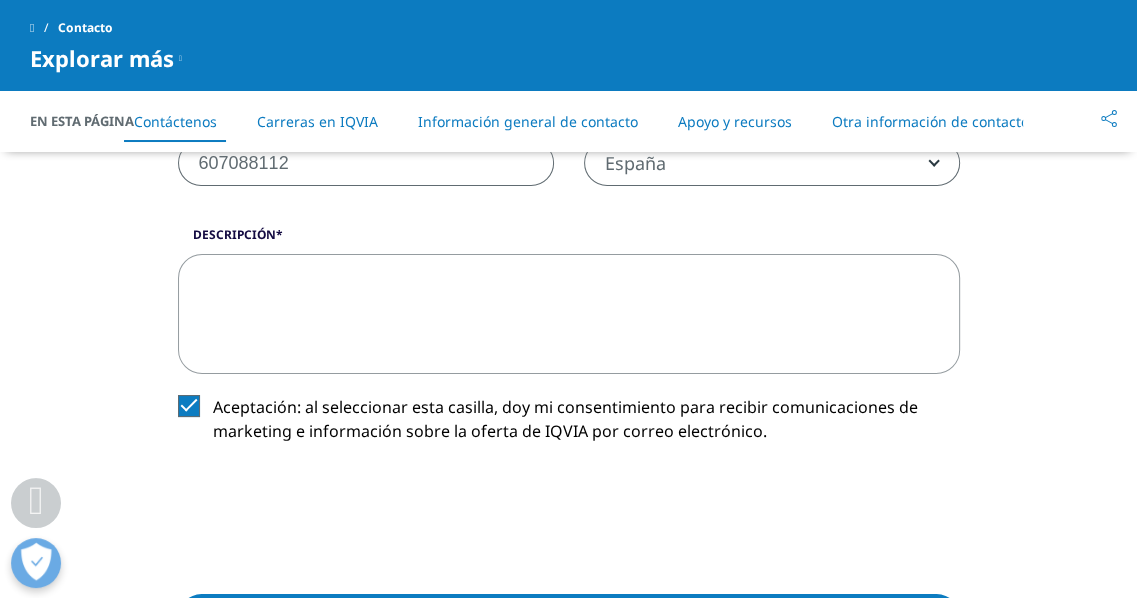 scroll, scrollTop: 1079, scrollLeft: 0, axis: vertical 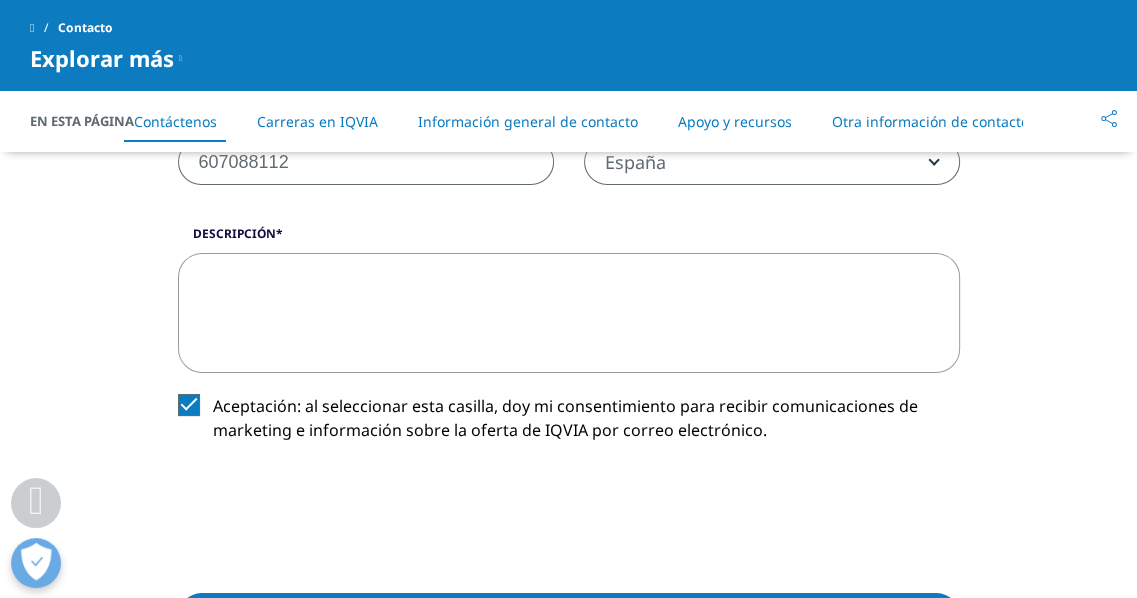 click on "Descripción" at bounding box center (569, 313) 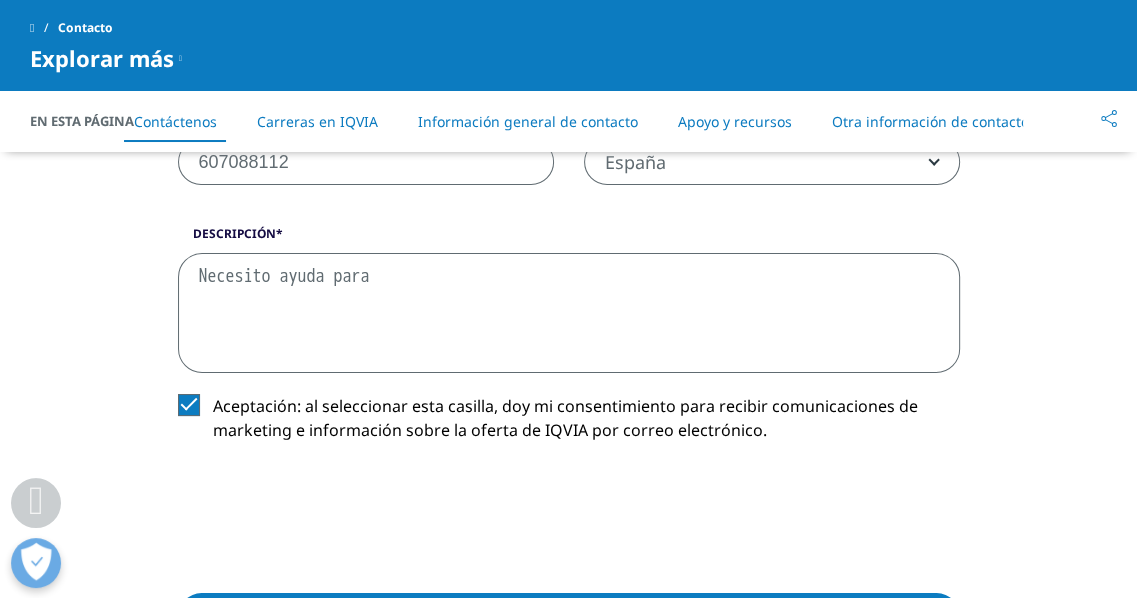 click on "Necesito ayuda para" at bounding box center [569, 313] 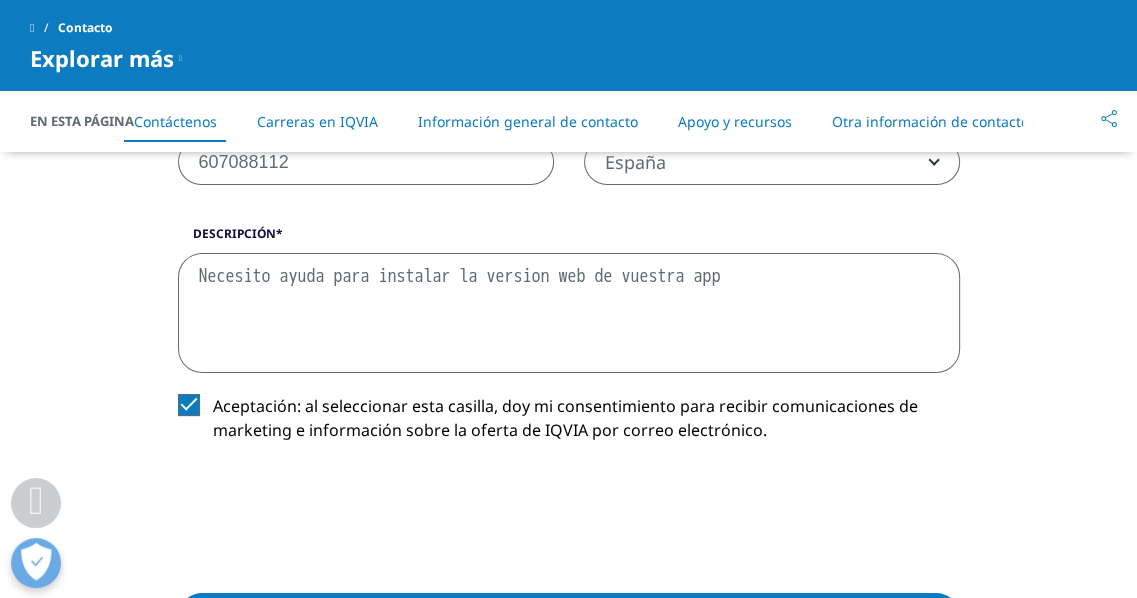 type on "Necesito ayuda para instalar la version web de vuestra app" 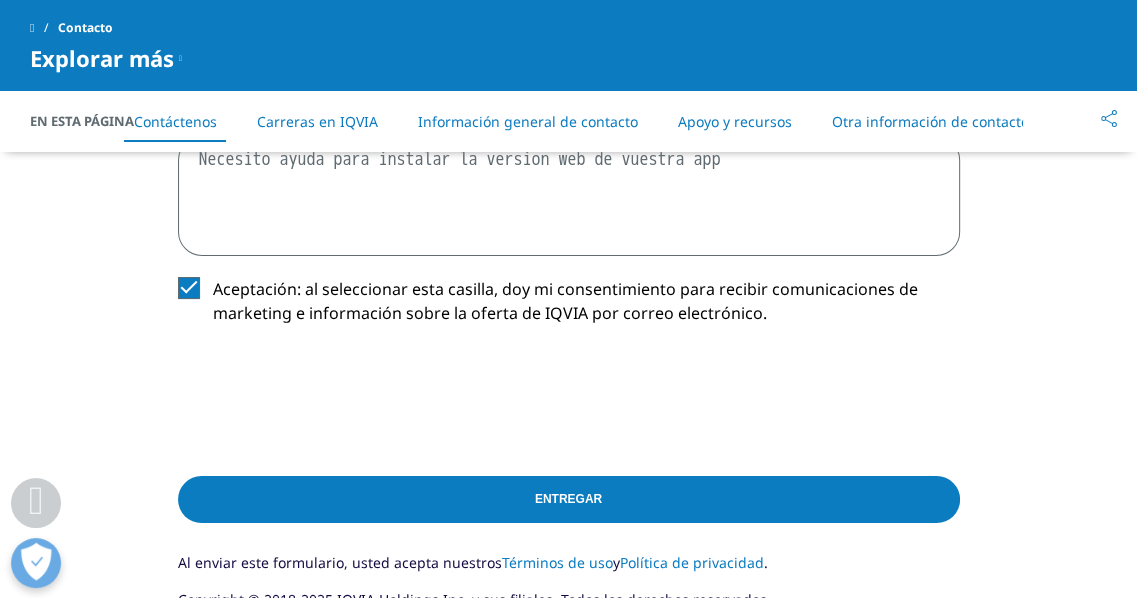 click on "Entregar" at bounding box center (569, 499) 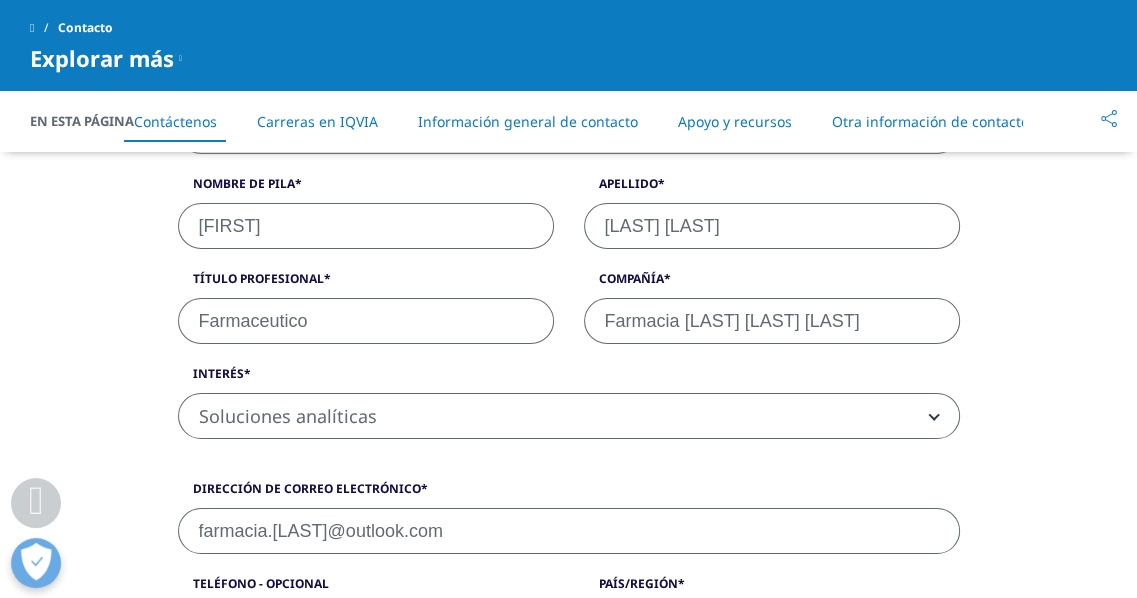 scroll, scrollTop: 569, scrollLeft: 0, axis: vertical 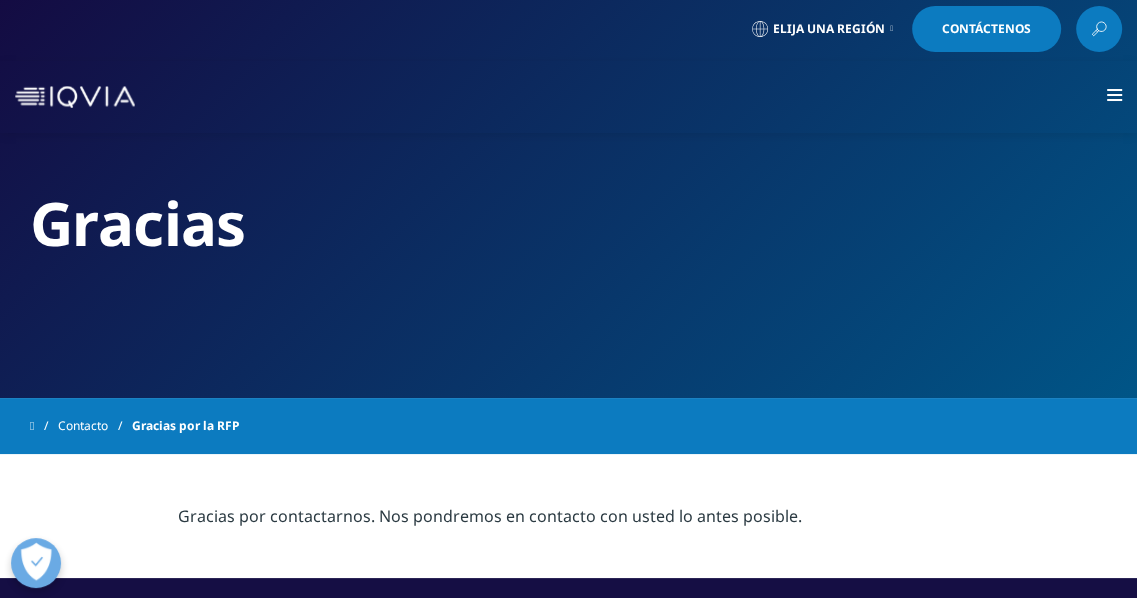 click at bounding box center [75, 97] 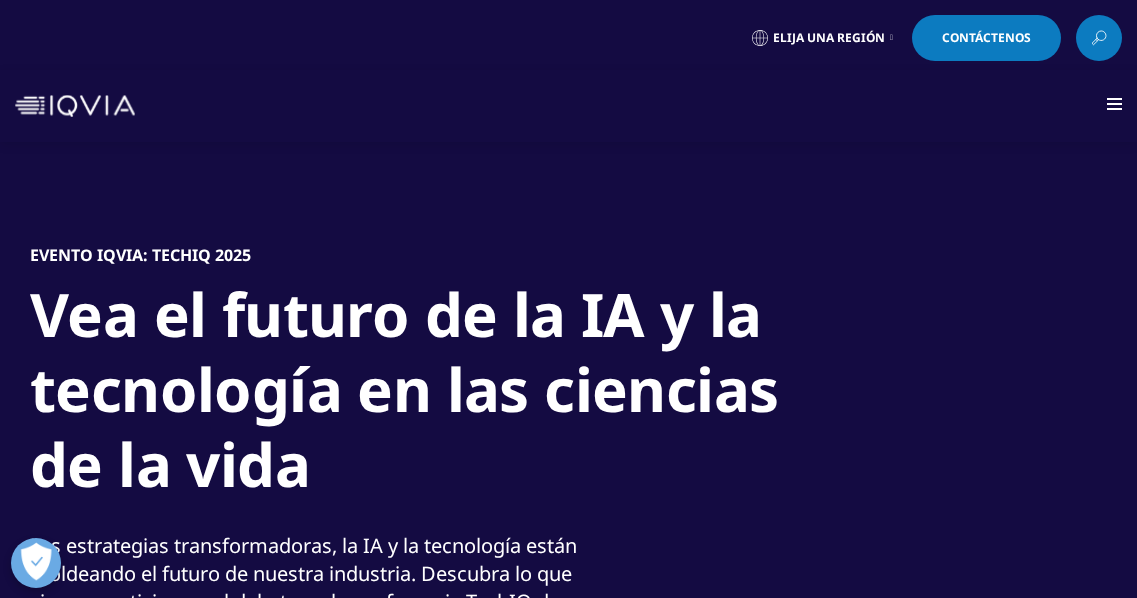 scroll, scrollTop: 0, scrollLeft: 0, axis: both 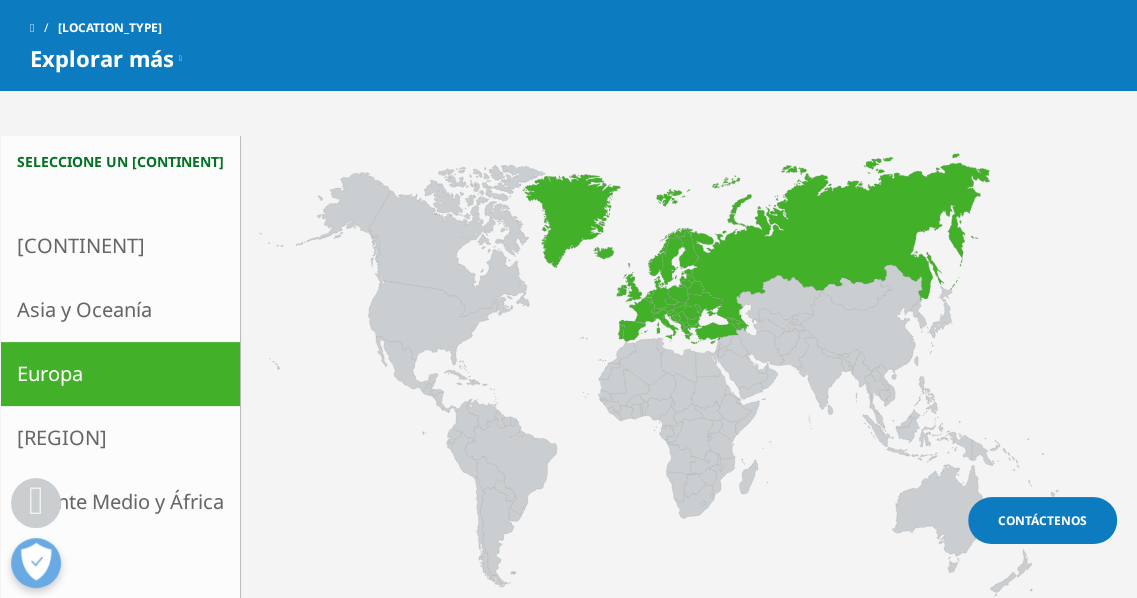 click 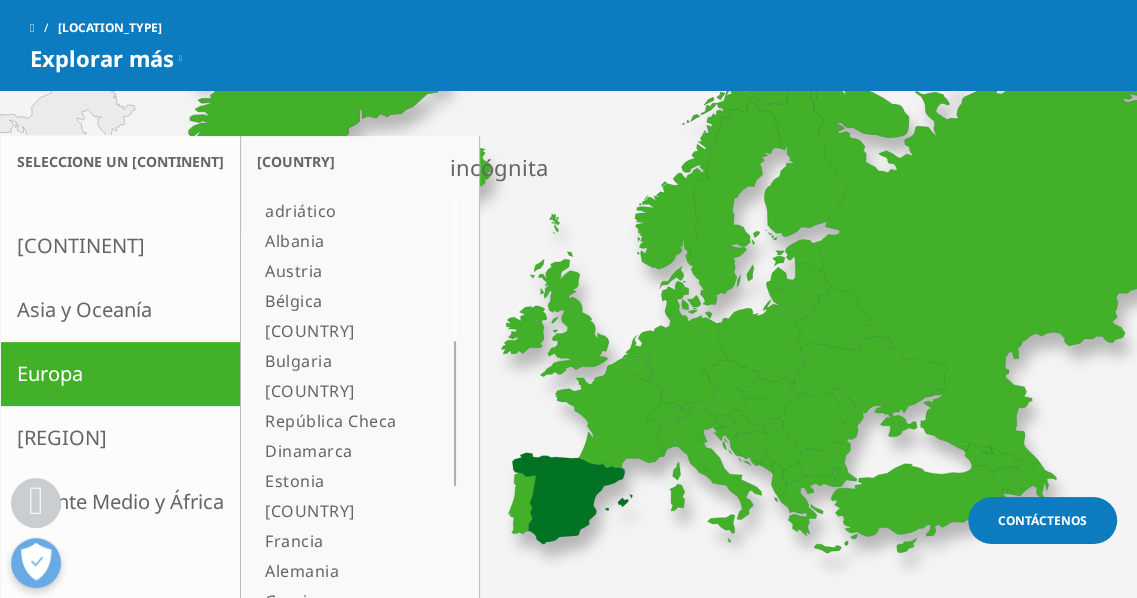 click 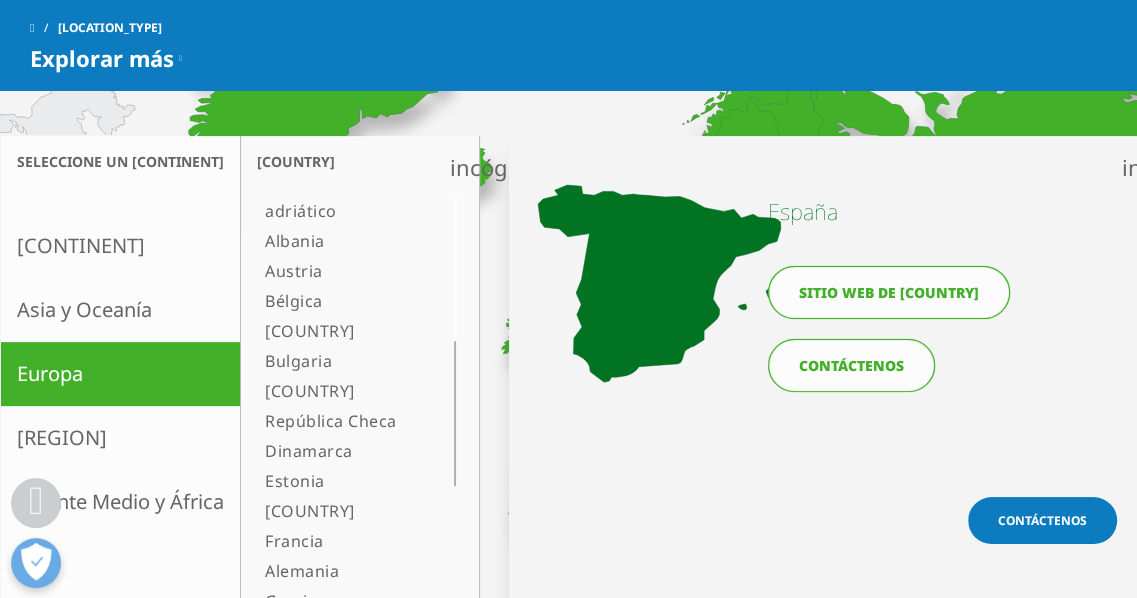 click on "Sitio web de [COUNTRY]" at bounding box center [889, 292] 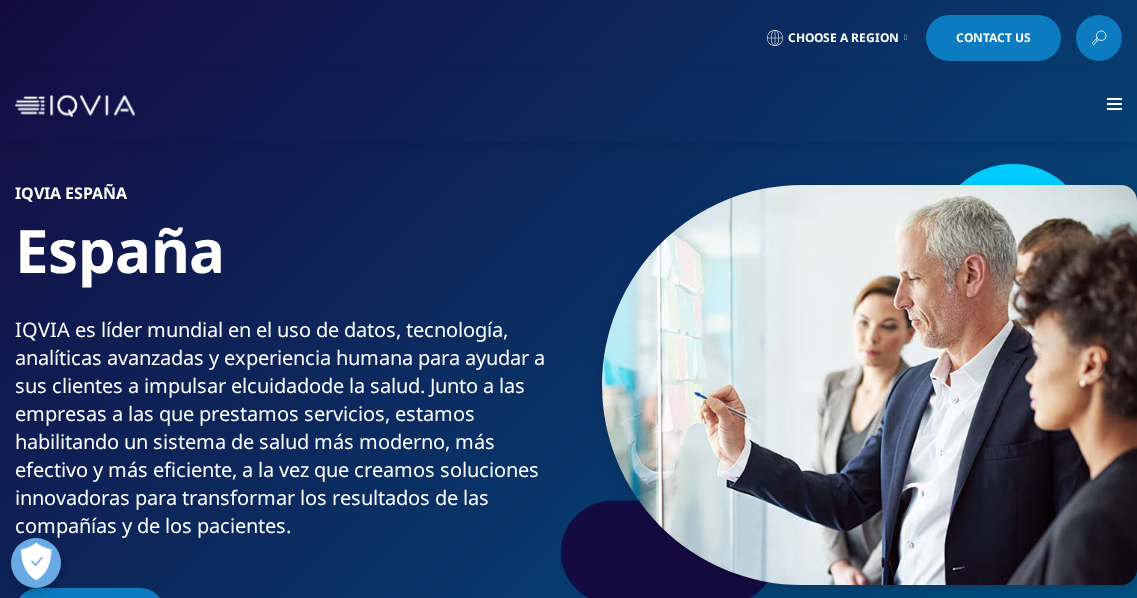 scroll, scrollTop: 0, scrollLeft: 0, axis: both 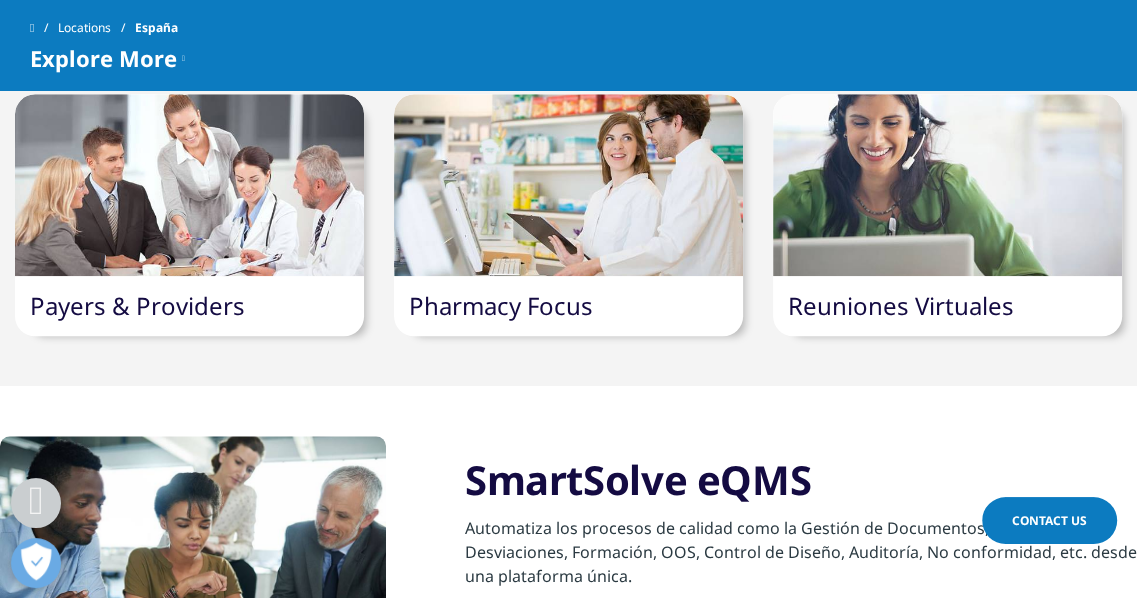 click on "Pharmacy Focus" at bounding box center [501, 305] 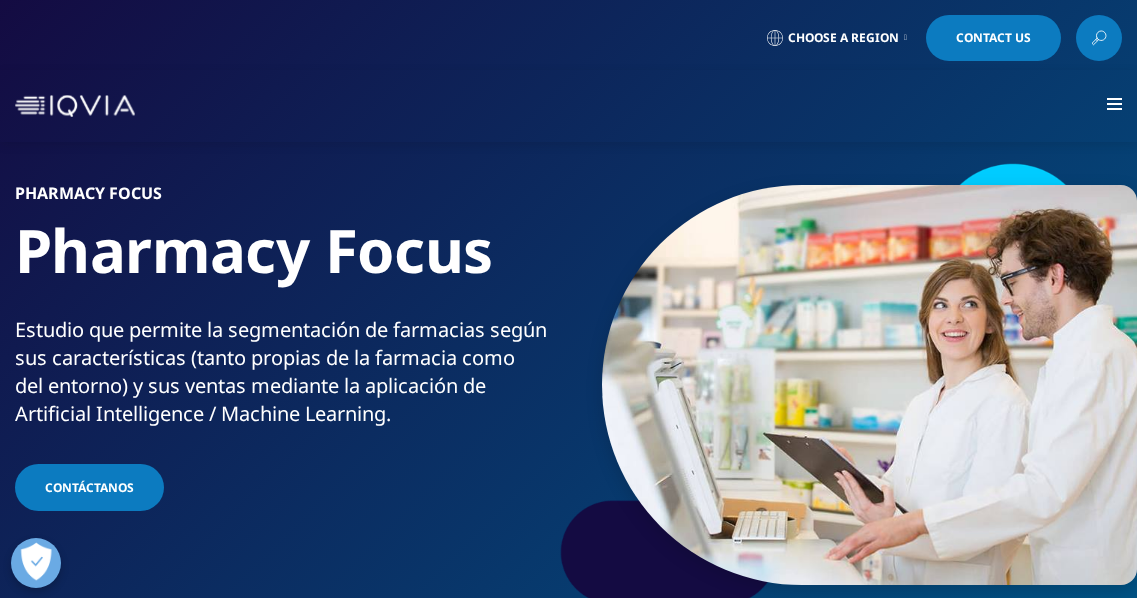 scroll, scrollTop: 0, scrollLeft: 0, axis: both 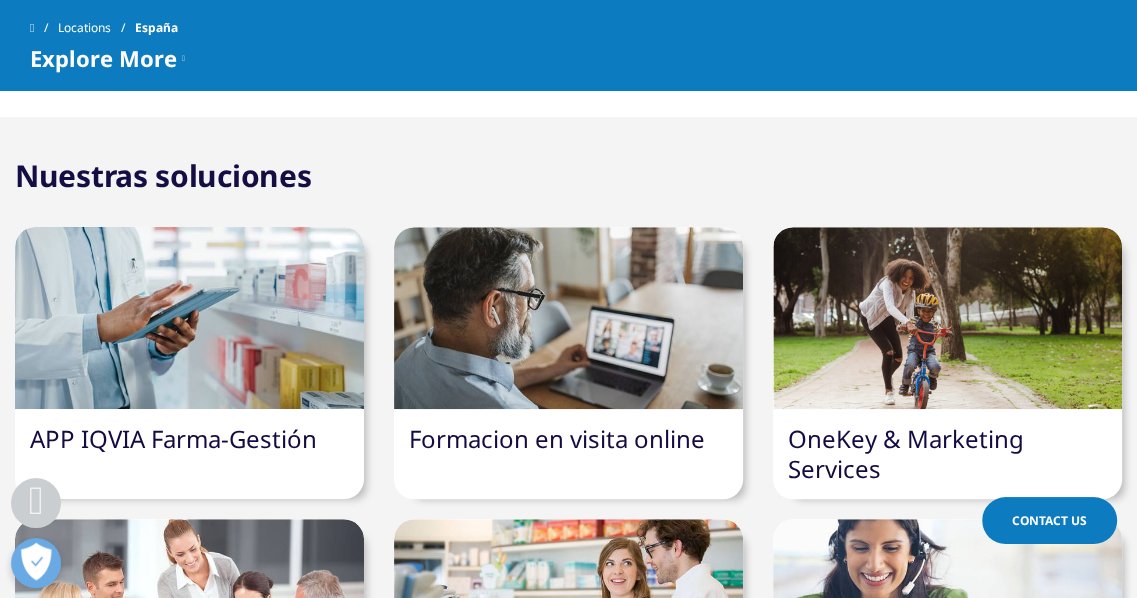 click at bounding box center [189, 318] 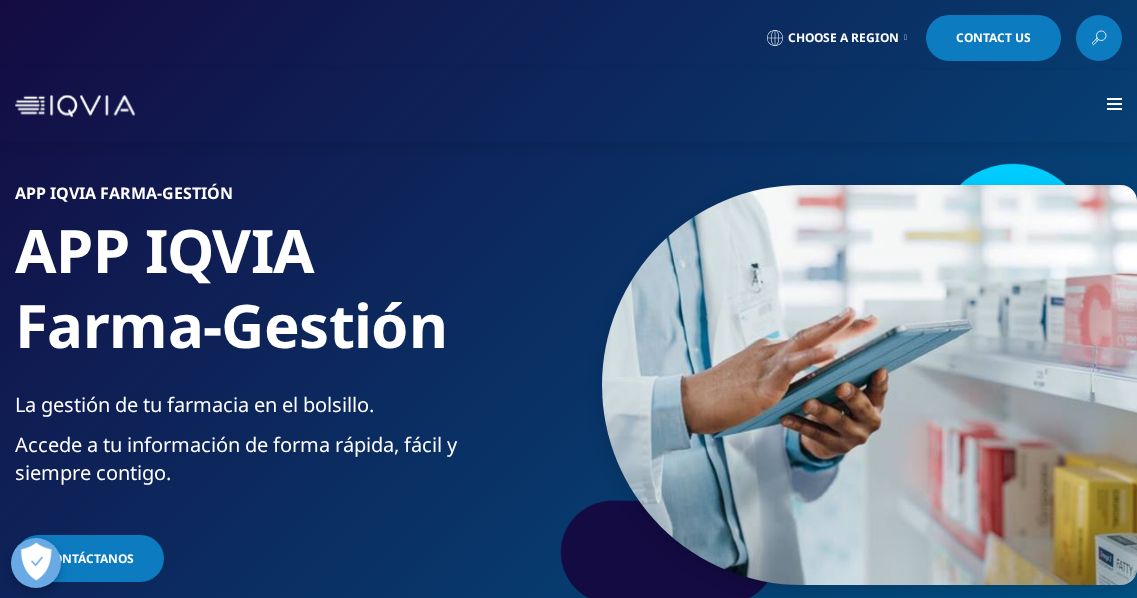 scroll, scrollTop: 0, scrollLeft: 0, axis: both 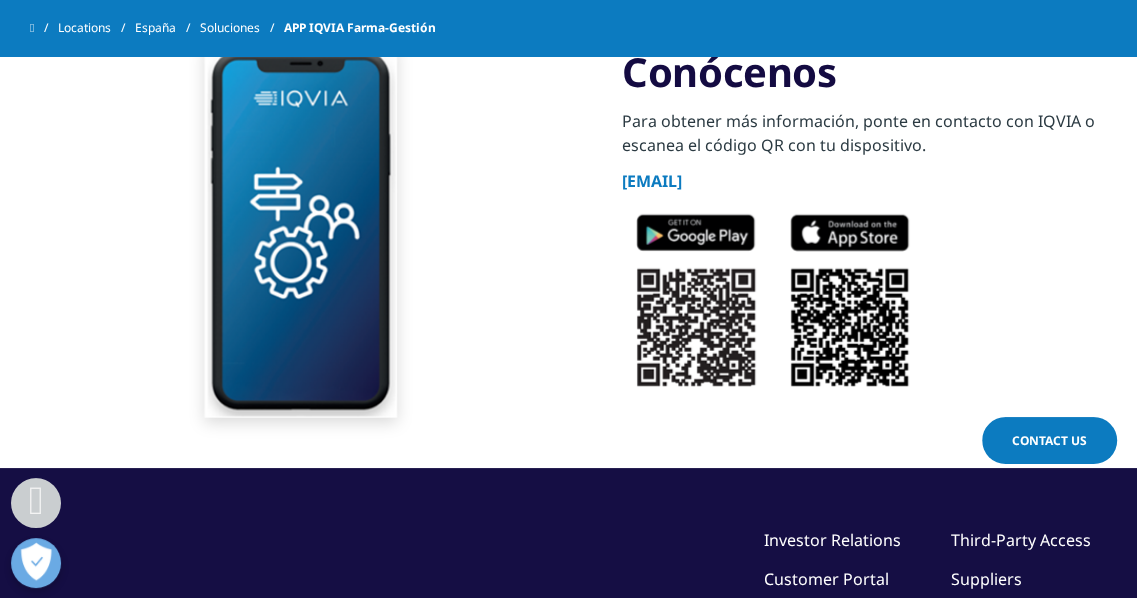 click on "Contact Us" at bounding box center (1049, 440) 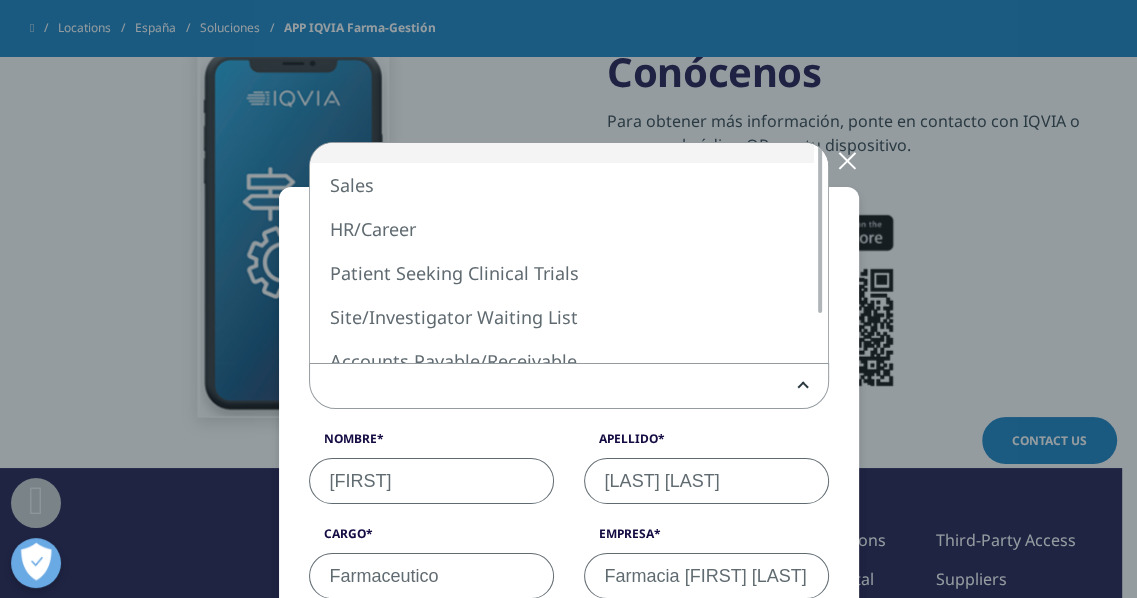 click at bounding box center (569, 387) 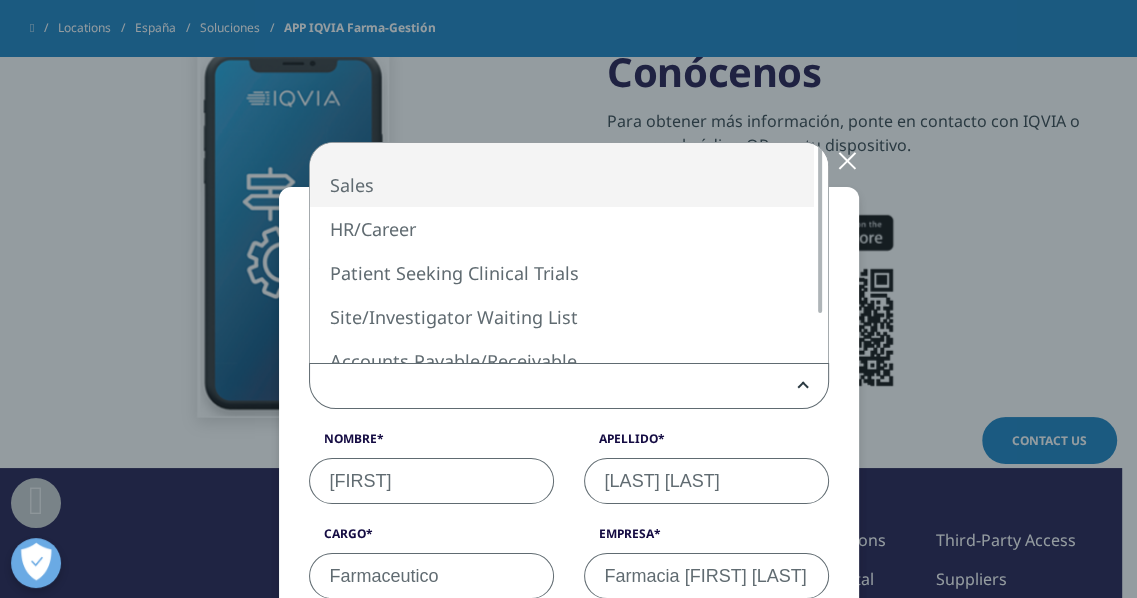 select on "Sales" 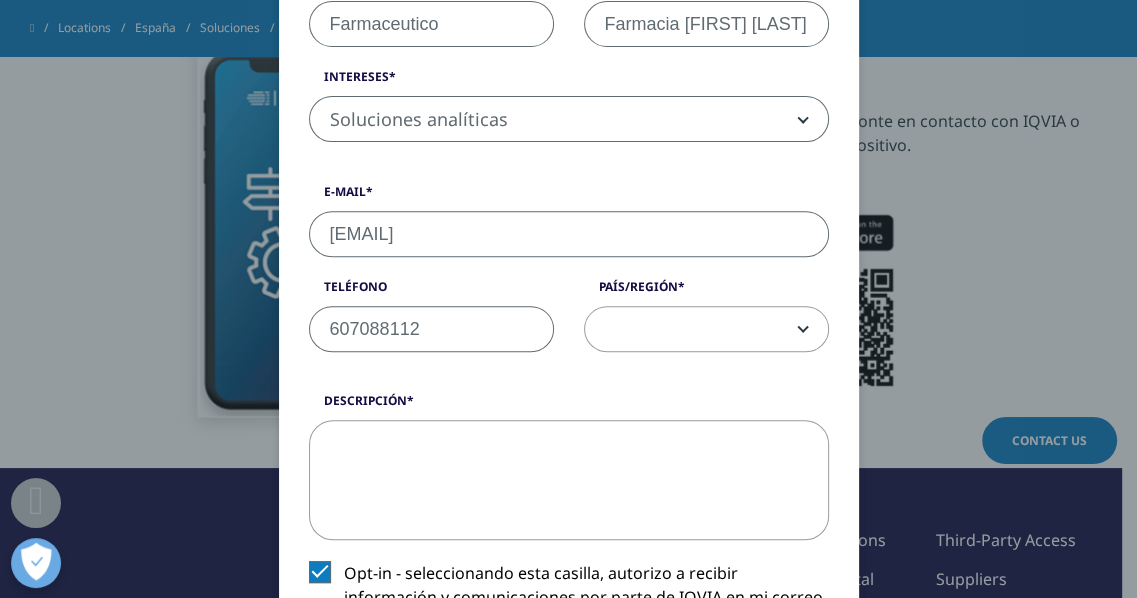 scroll, scrollTop: 553, scrollLeft: 0, axis: vertical 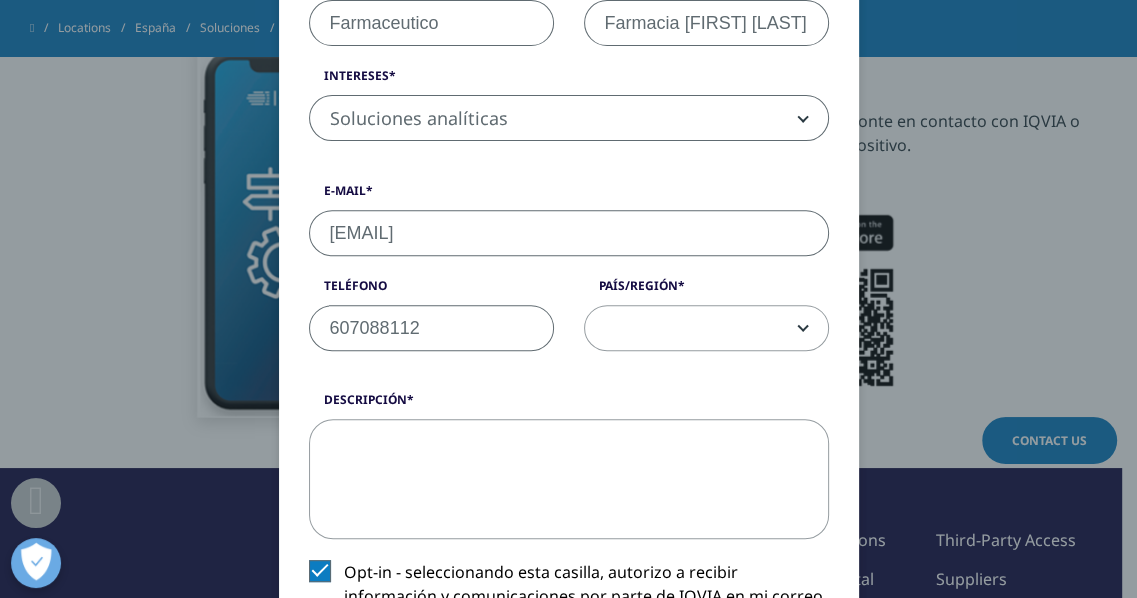click at bounding box center [706, 329] 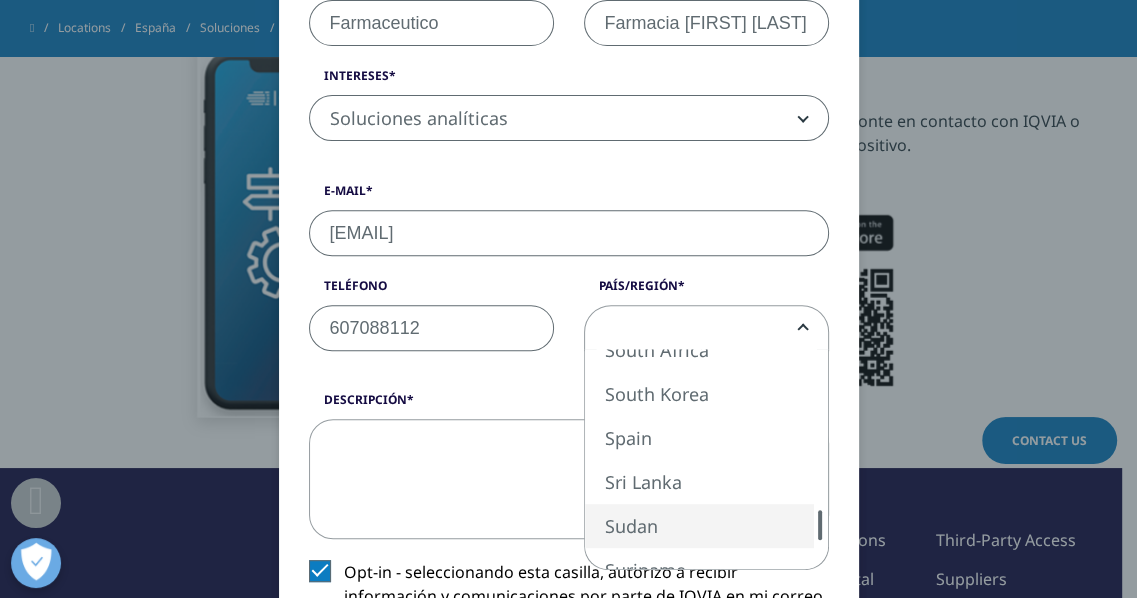 click on "USA Canada United Kingdom Afghanistan Albania Algeria American Samoa Andorra Angola Anguilla Antarctica Antigua and Barbuda Argentina Armenia Aruba Australia Austria Azerbaijan Bahamas Bahrain Bangladesh Barbados Belarus Belgium Belize Benin Bermuda Bhutan Bolivia Bosnia and Herzegovenia Botswana Bouvet Island Brazil British Indian Ocean Territory British Virgin Islands Brunei Bulgaria Burkina Faso Burundi Cambodia Cameroon Cape Verde Cayman Islands Central African Republic Chad Chile China Christmas Island Cocos Keeling Islands Colombia Comoros Congo Cook Islands Costa Rica Cote dIvoire Croatia Cyprus Czech Republic Denmark Djibouti Dominica Dominican Republic Ecuador Egypt El Salvador Equatorial Guinea Eritrea Estonia Ethiopia Falkland Islands Faroe Islands Fiji Finland France French Guiana French Polynesia French Southern Territories Gabon Gambia Georgia Germany Ghana Gibraltar Greece Greenland Grenada Guadeloupe Guam Guatemala Guinea Guinea-Bissau Guyana Haiti Heard Island and McDonald Islands Honduras" at bounding box center (706, 459) 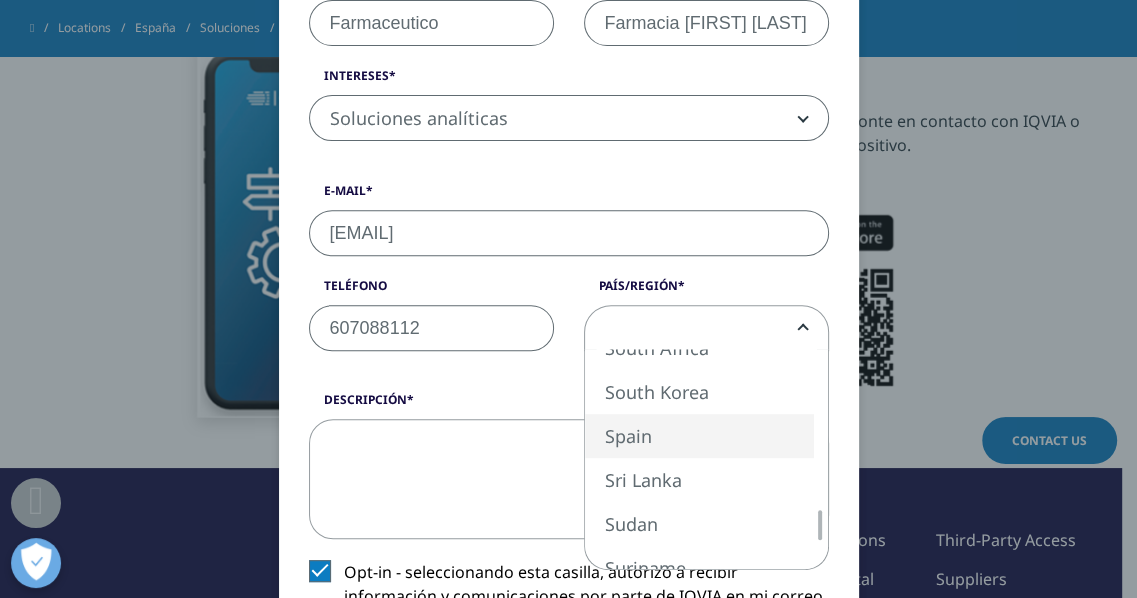select on "Spain" 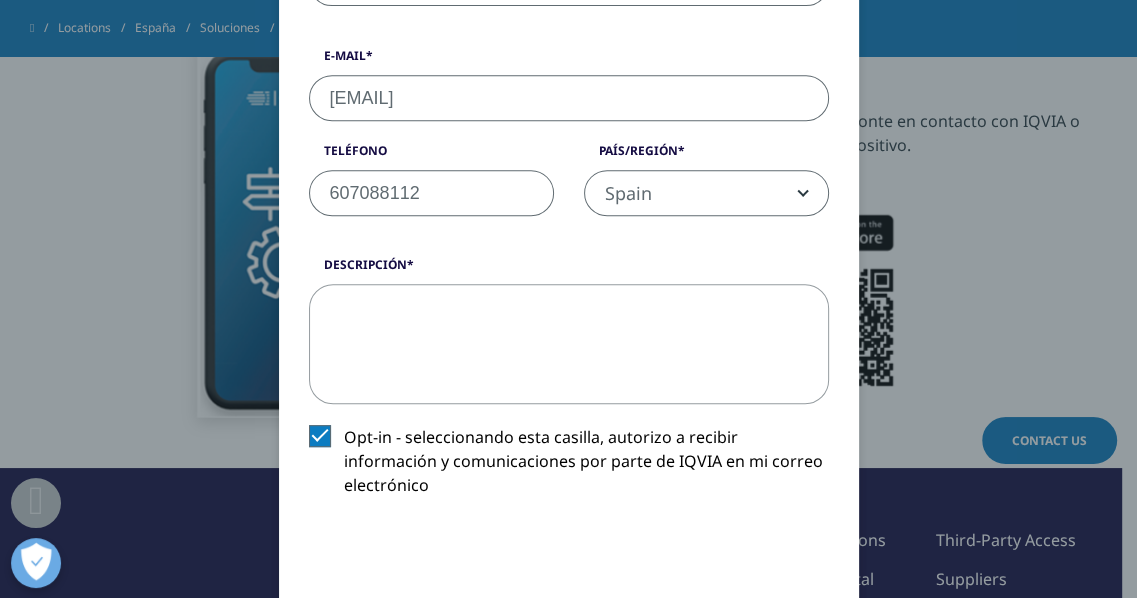 scroll, scrollTop: 690, scrollLeft: 0, axis: vertical 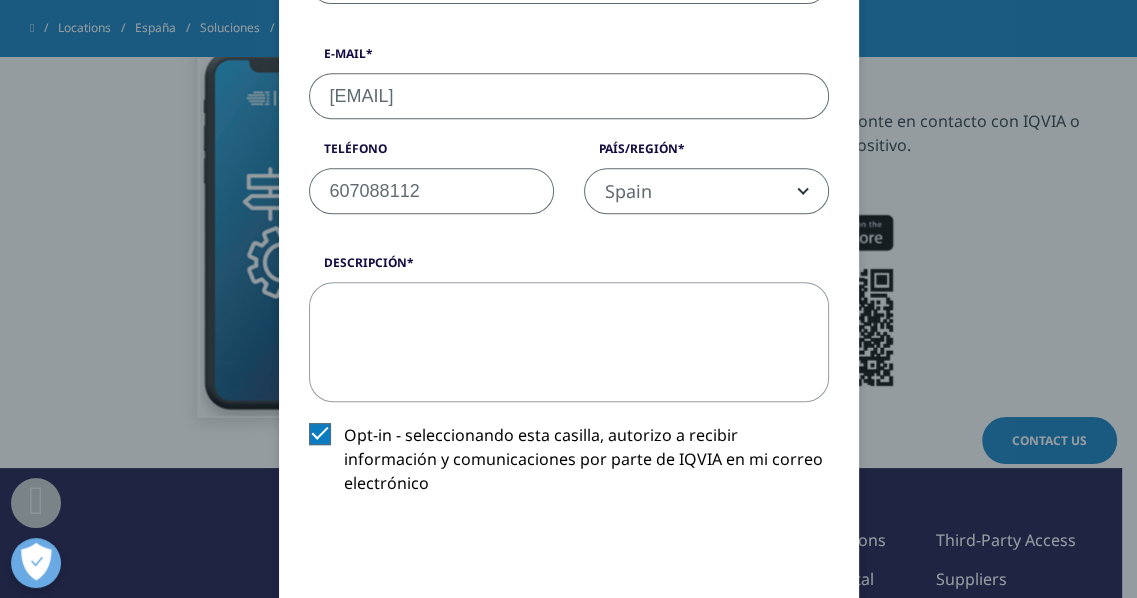 click on "Descripción" at bounding box center [569, 342] 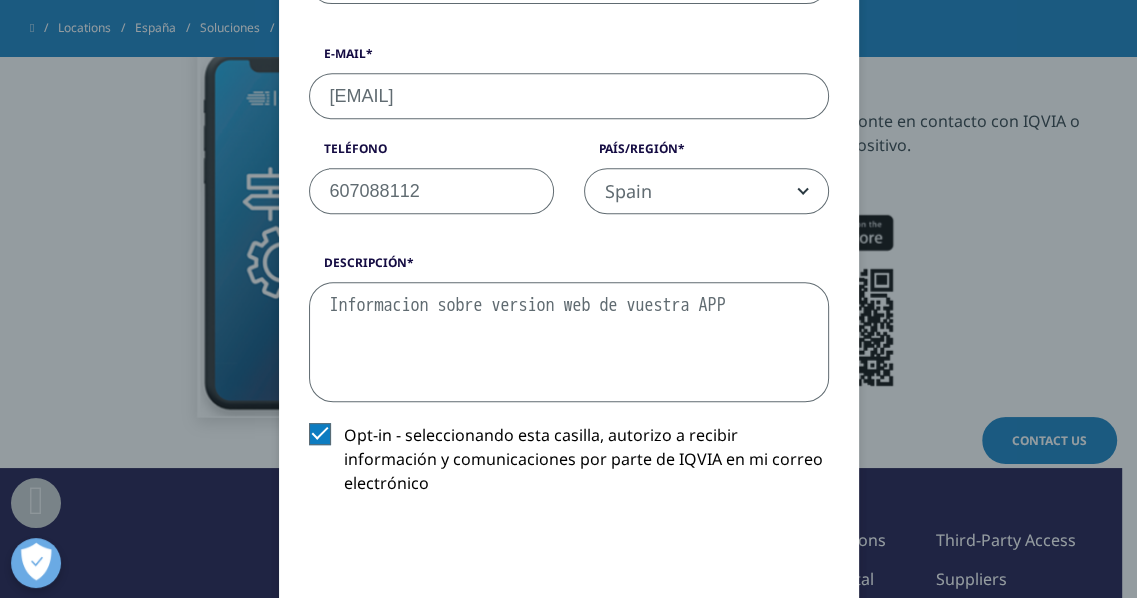 click on "Informacion sobre version web de vuestra APP" at bounding box center (569, 342) 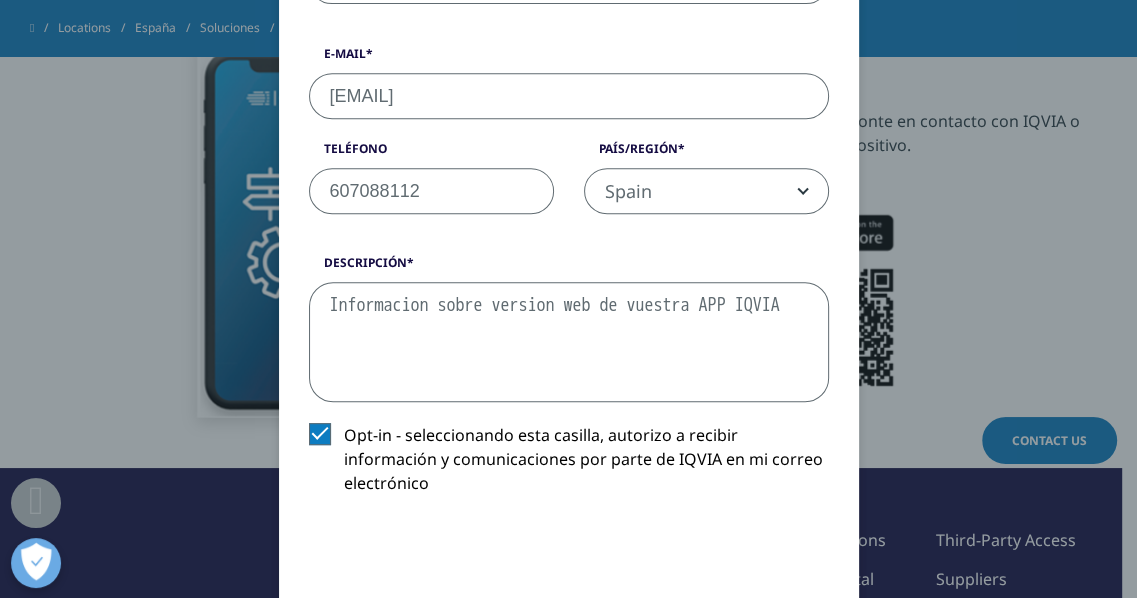 type on "Informacion sobre version web de vuestra APP IQVIA" 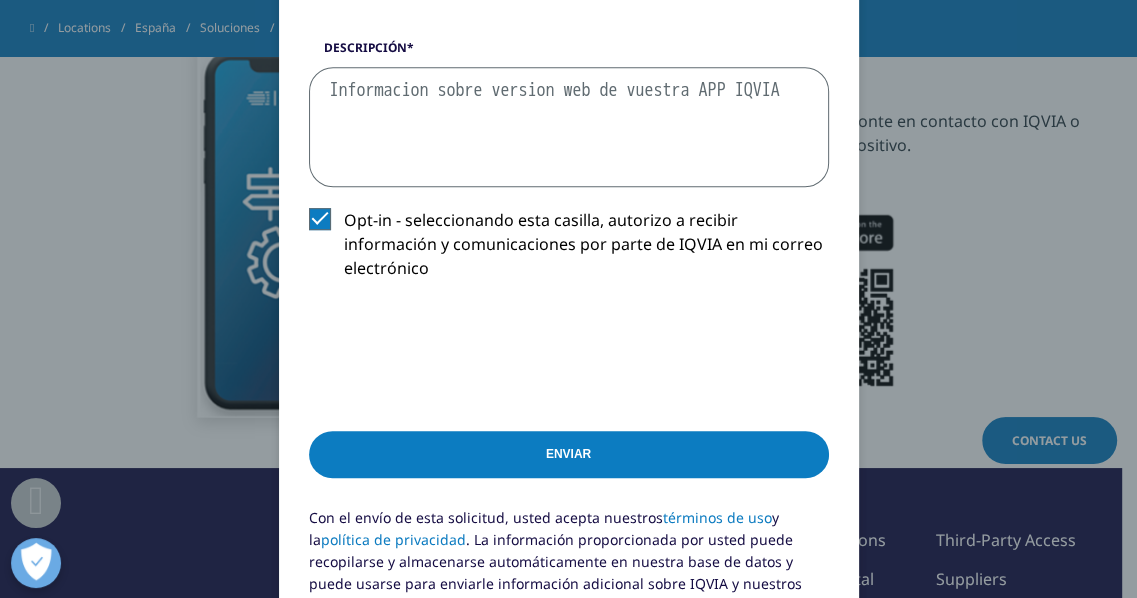 scroll, scrollTop: 906, scrollLeft: 0, axis: vertical 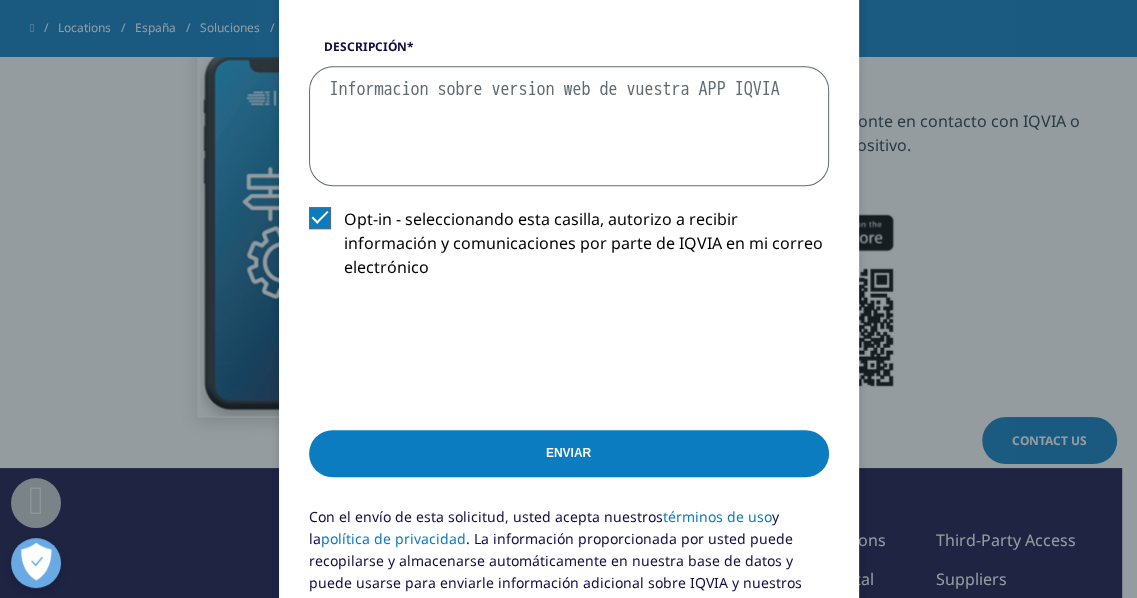 click on "Enviar" at bounding box center [569, 453] 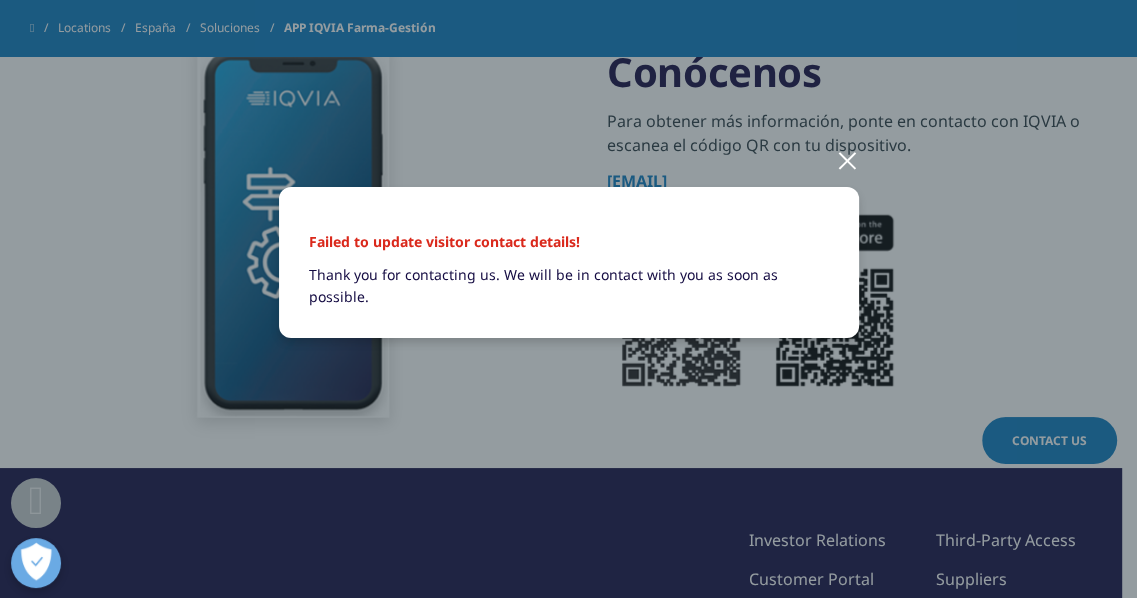 scroll, scrollTop: 0, scrollLeft: 0, axis: both 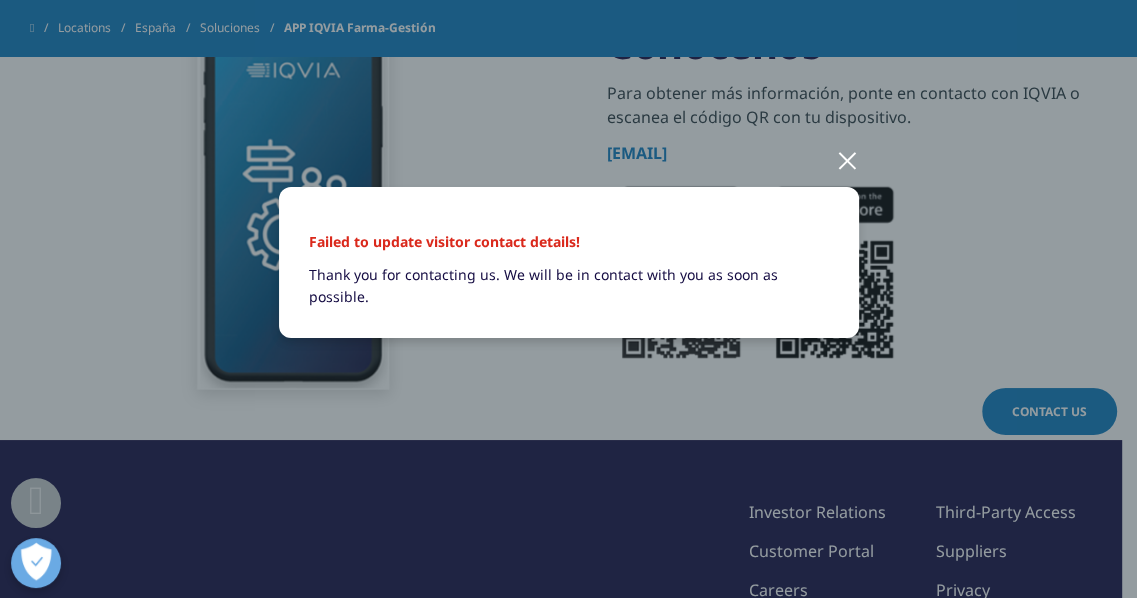 click at bounding box center (847, 159) 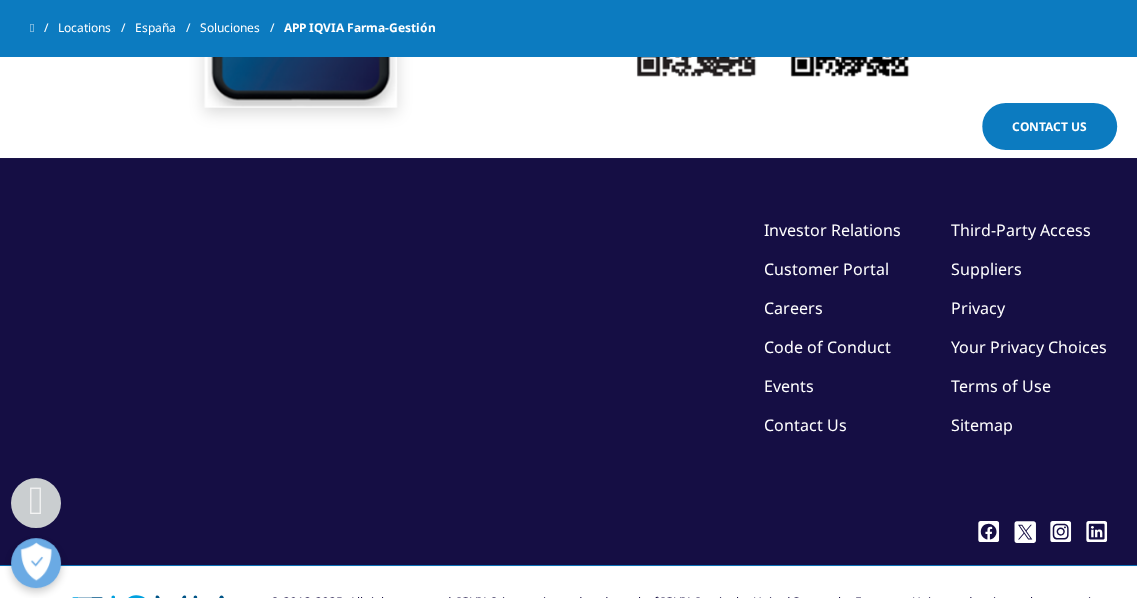 scroll, scrollTop: 4600, scrollLeft: 0, axis: vertical 